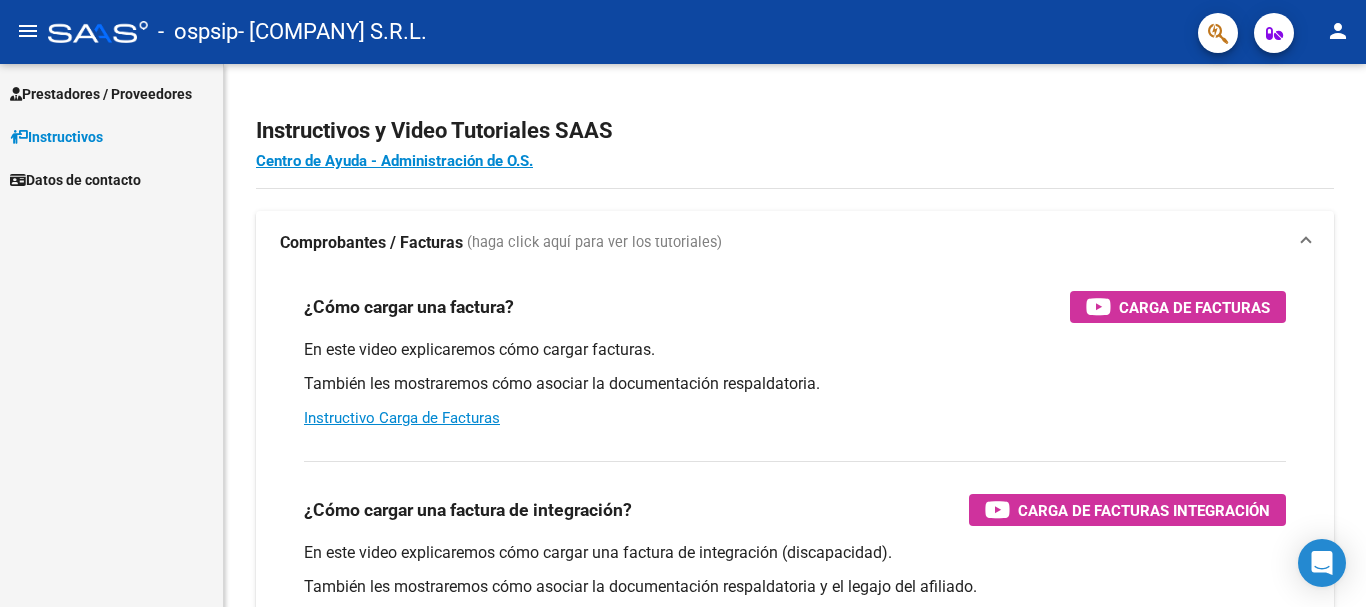 scroll, scrollTop: 0, scrollLeft: 0, axis: both 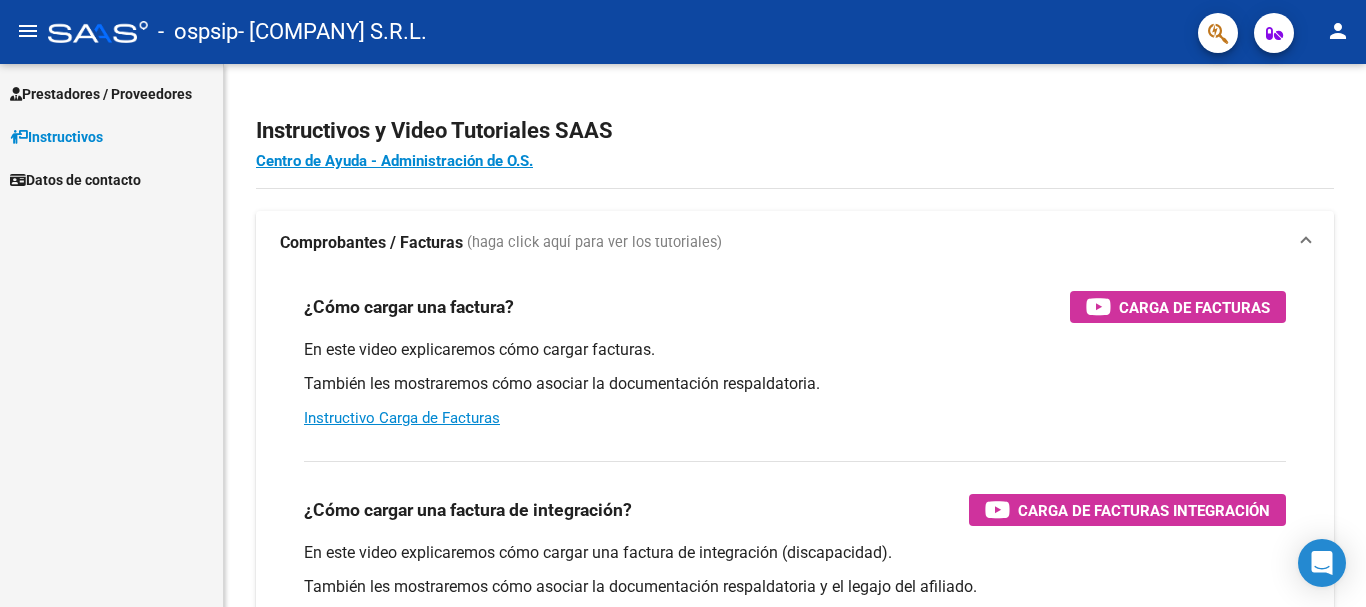 click on "Prestadores / Proveedores" at bounding box center (101, 94) 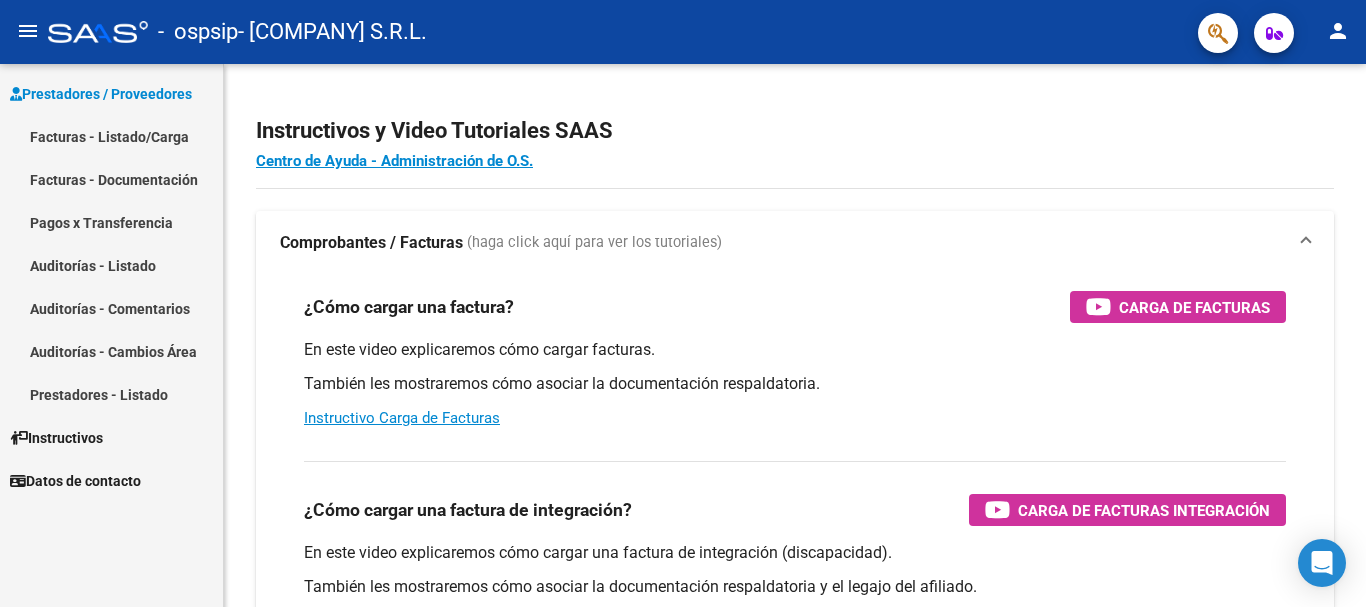 click on "Facturas - Listado/Carga" at bounding box center [111, 136] 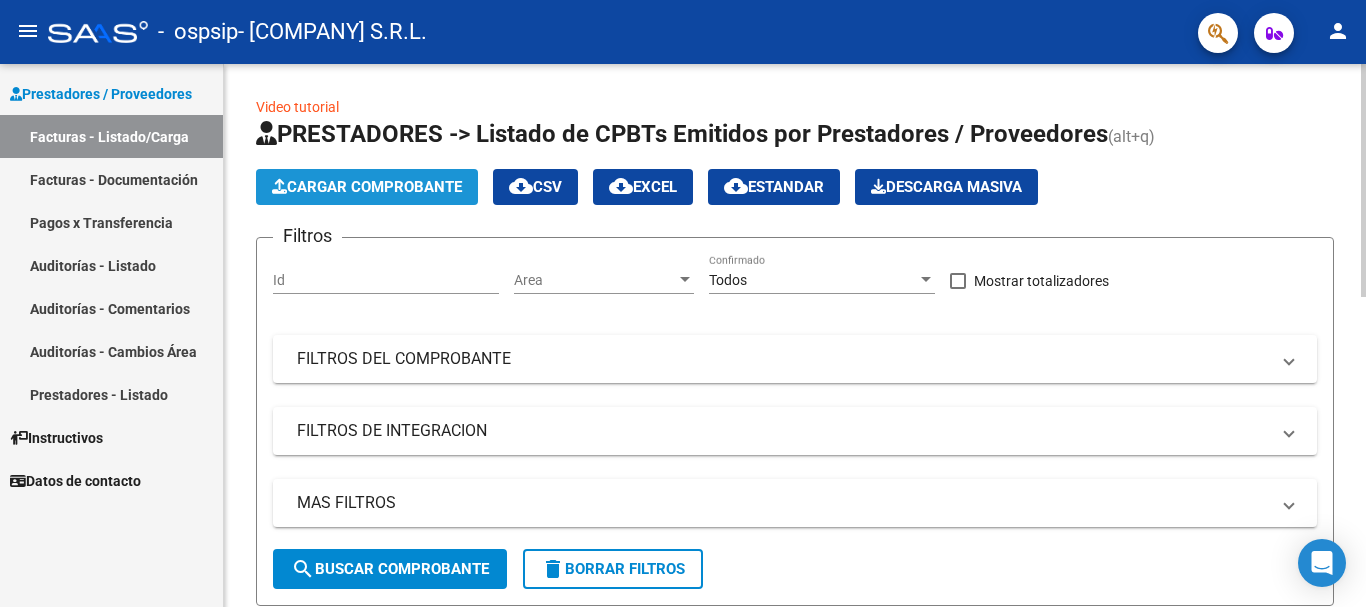 click on "Cargar Comprobante" 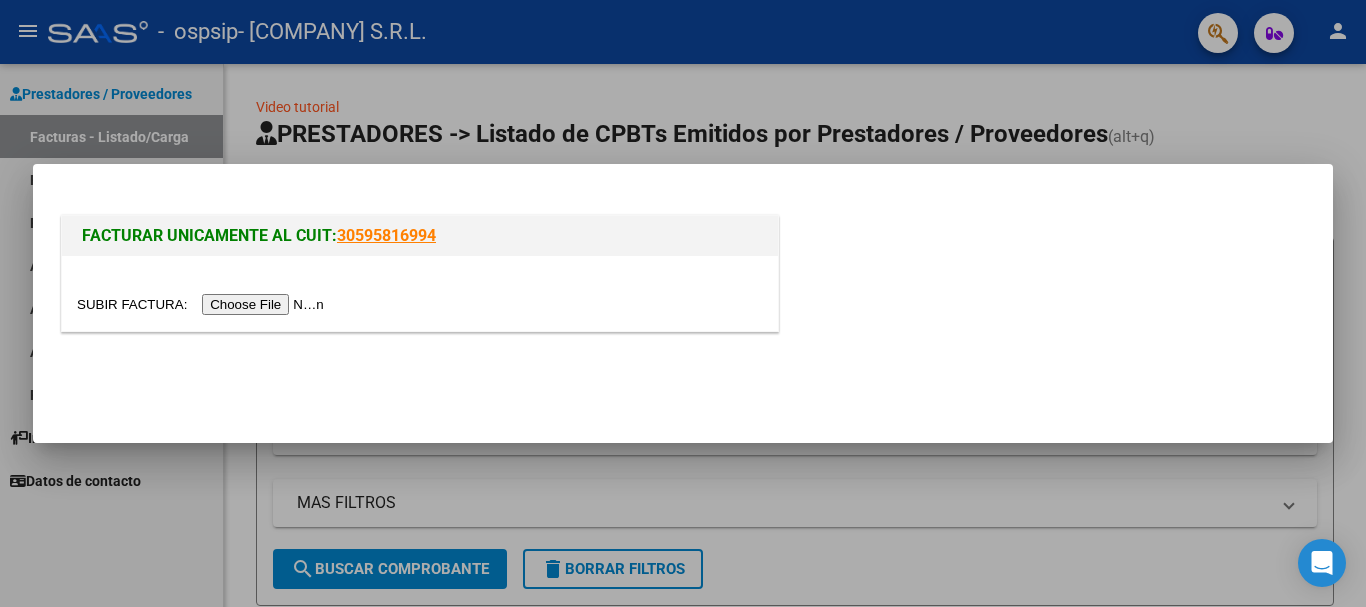 click at bounding box center [203, 304] 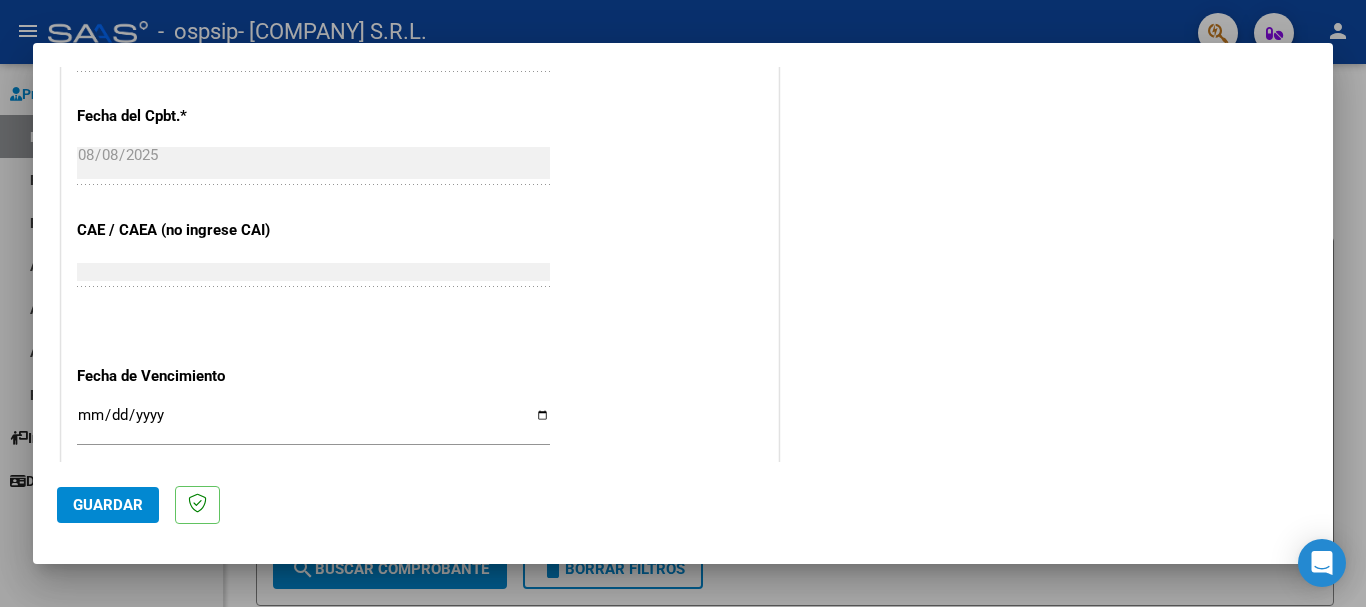 scroll, scrollTop: 1000, scrollLeft: 0, axis: vertical 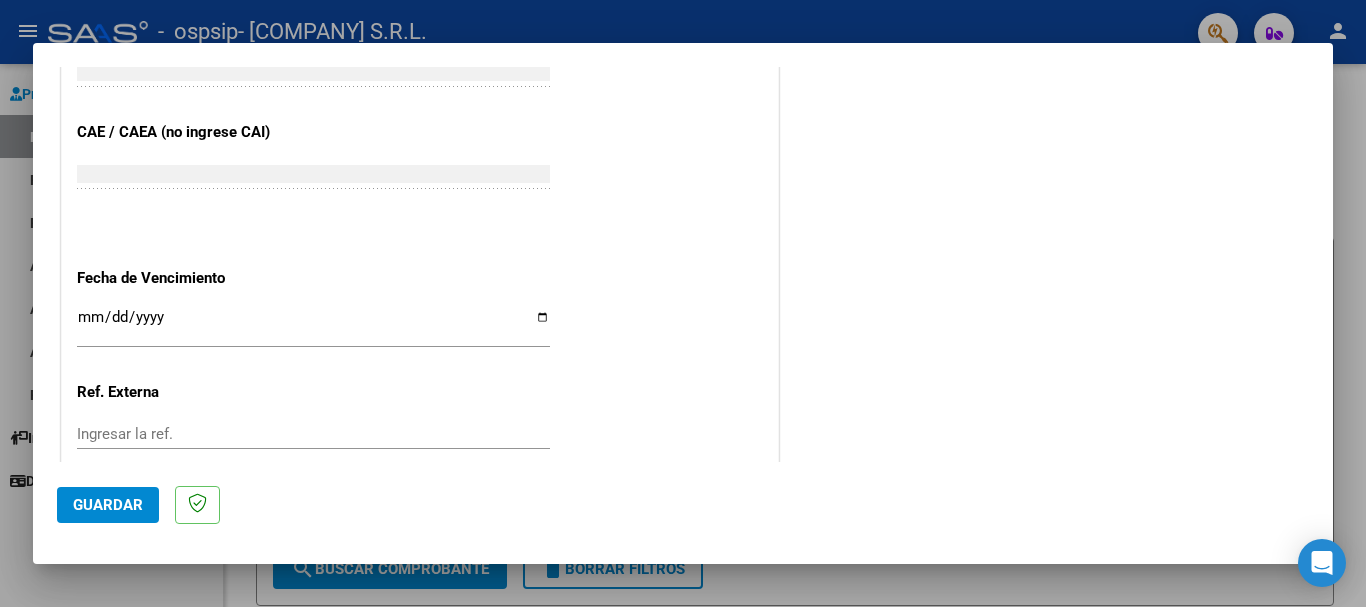 click on "Ingresar la fecha" at bounding box center [313, 325] 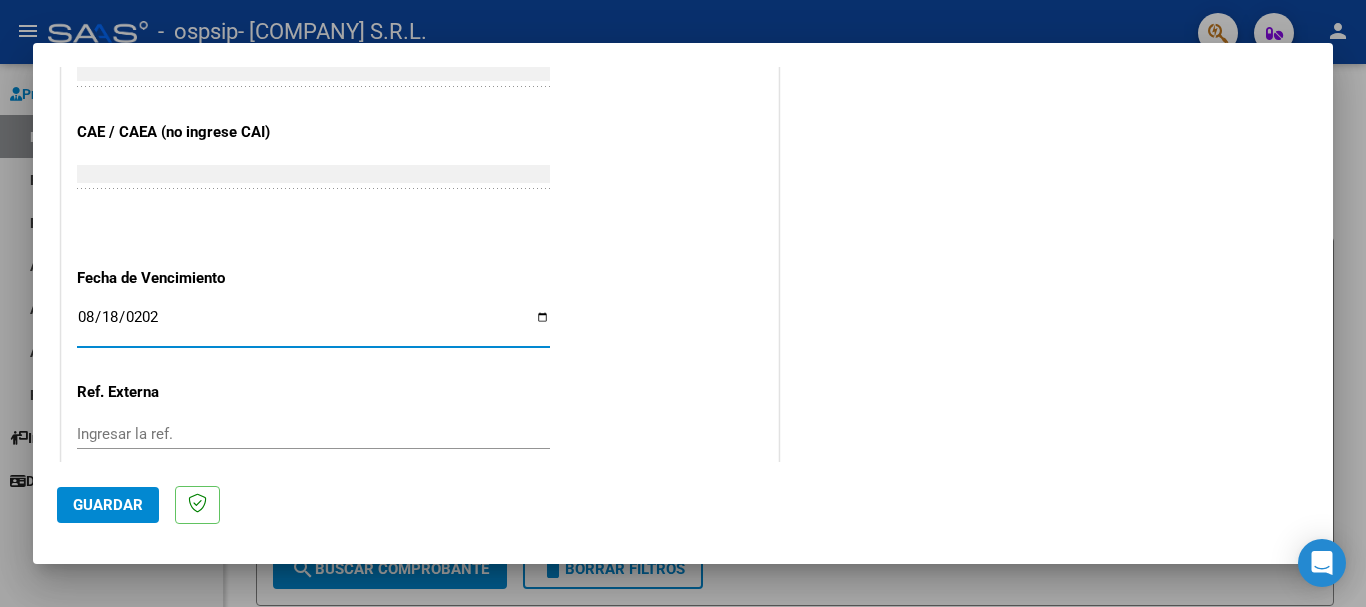 type on "2025-08-18" 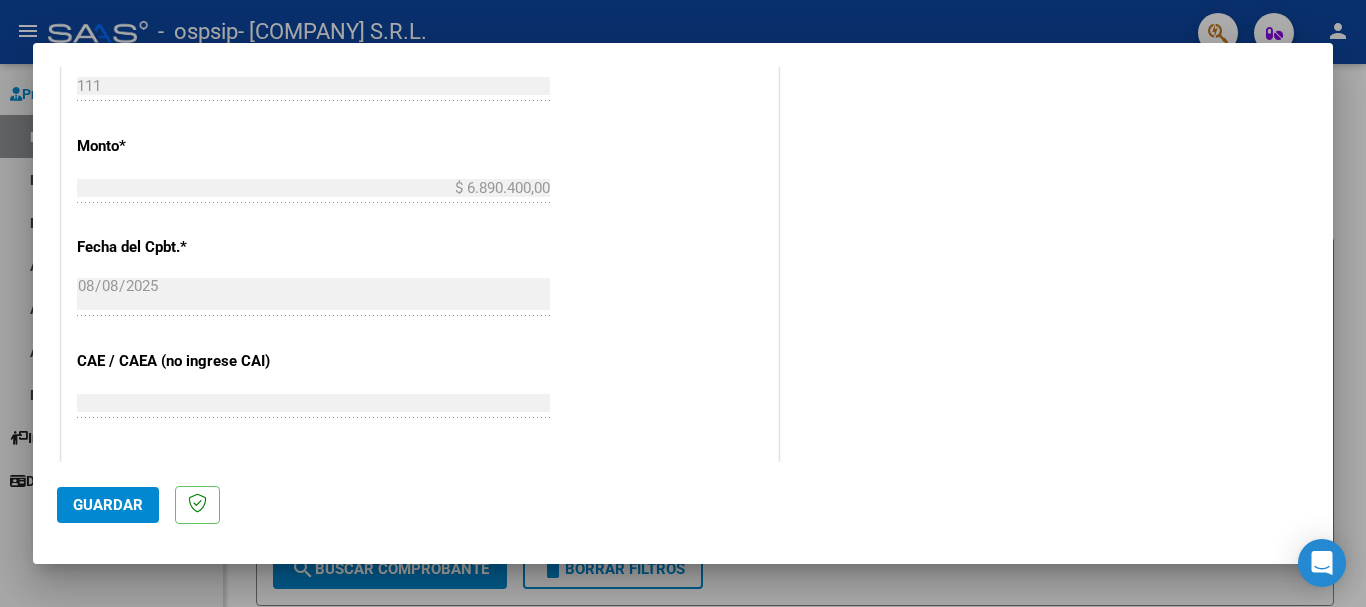 scroll, scrollTop: 800, scrollLeft: 0, axis: vertical 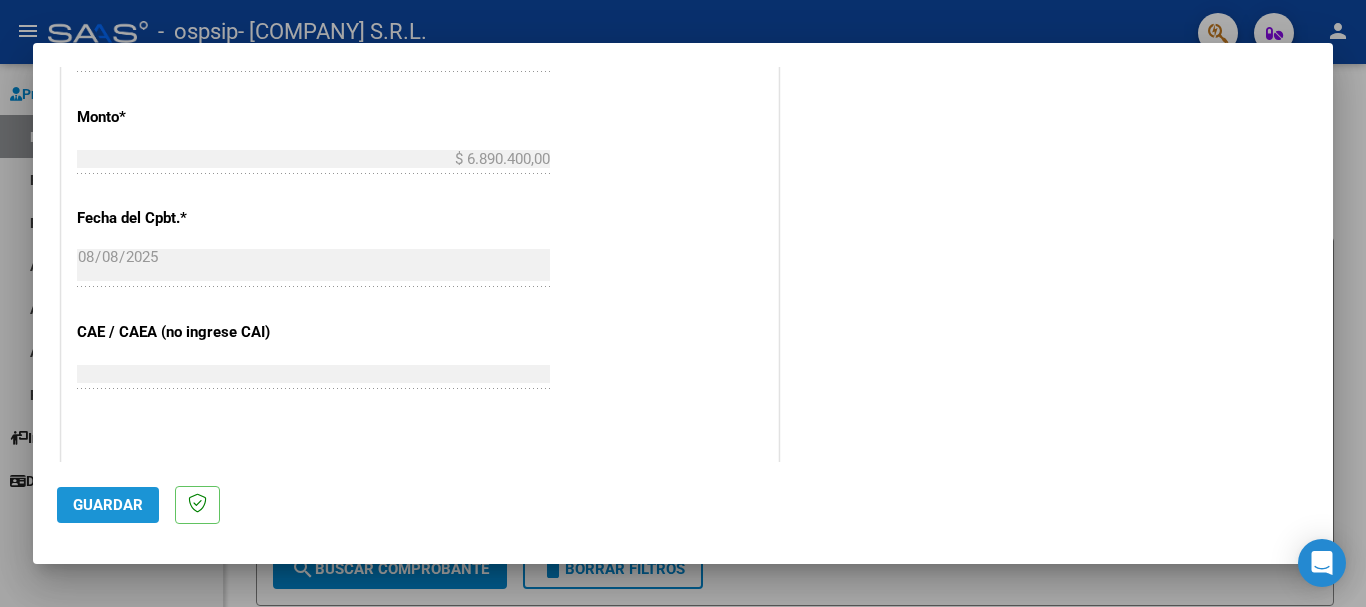 click on "Guardar" 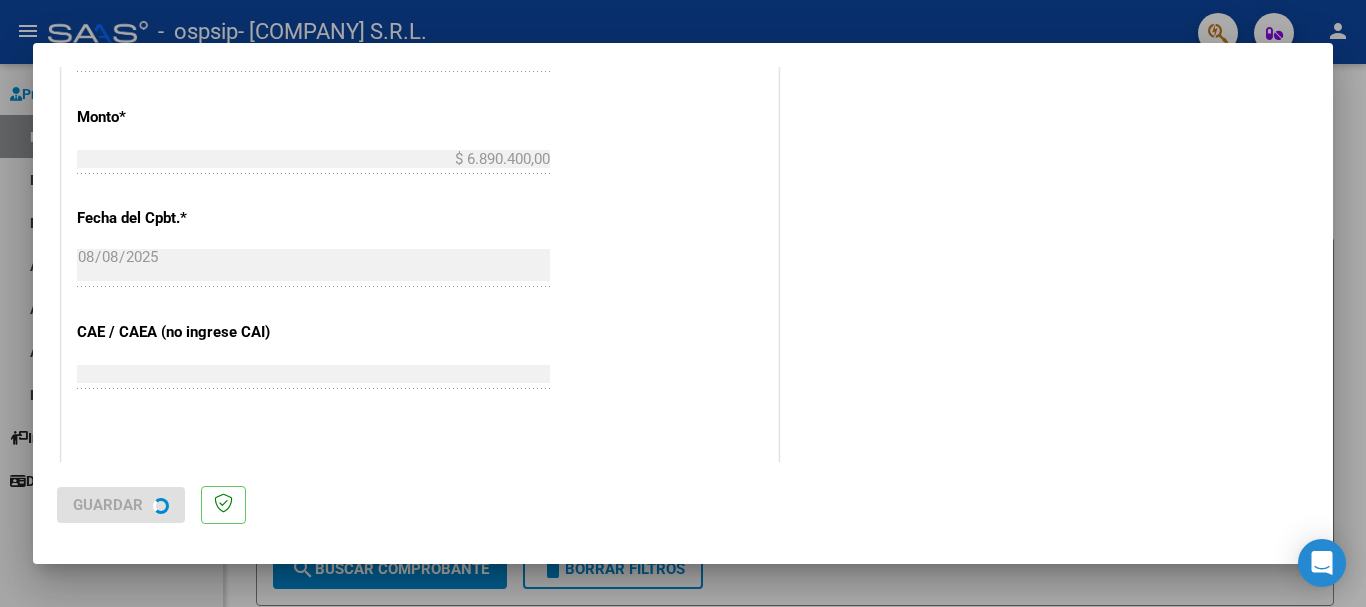 scroll, scrollTop: 0, scrollLeft: 0, axis: both 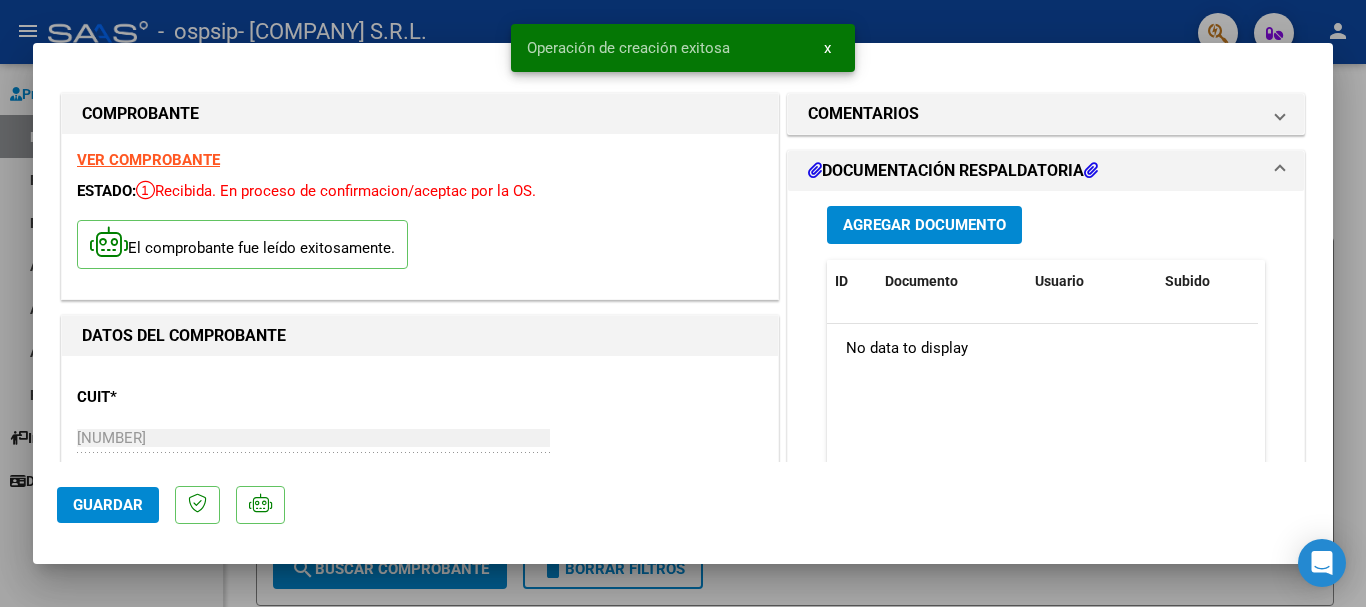 click on "Agregar Documento" at bounding box center (924, 226) 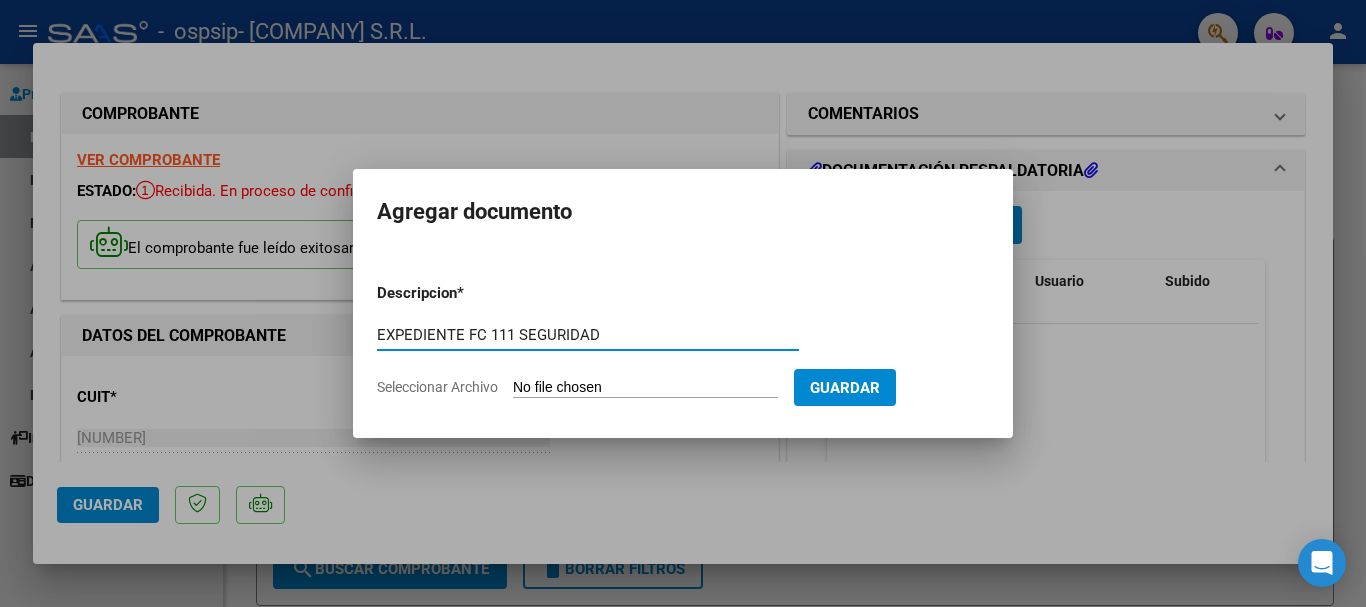 type on "EXPEDIENTE FC 111 SEGURIDAD" 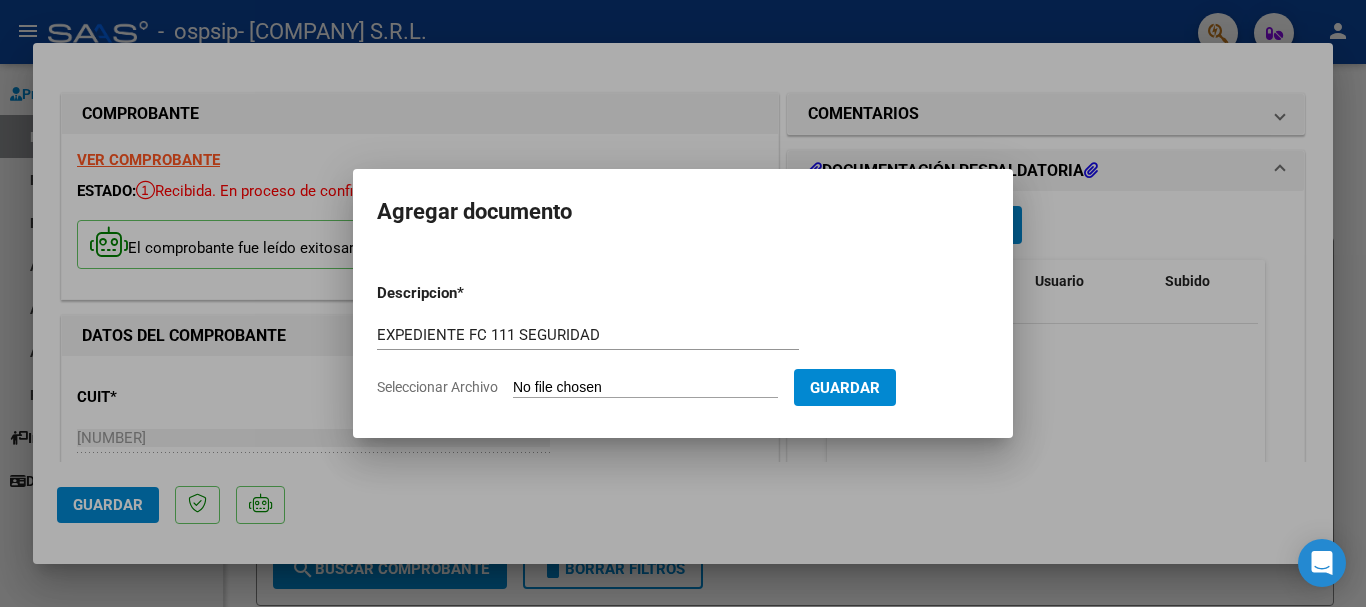 click on "Seleccionar Archivo" at bounding box center [645, 388] 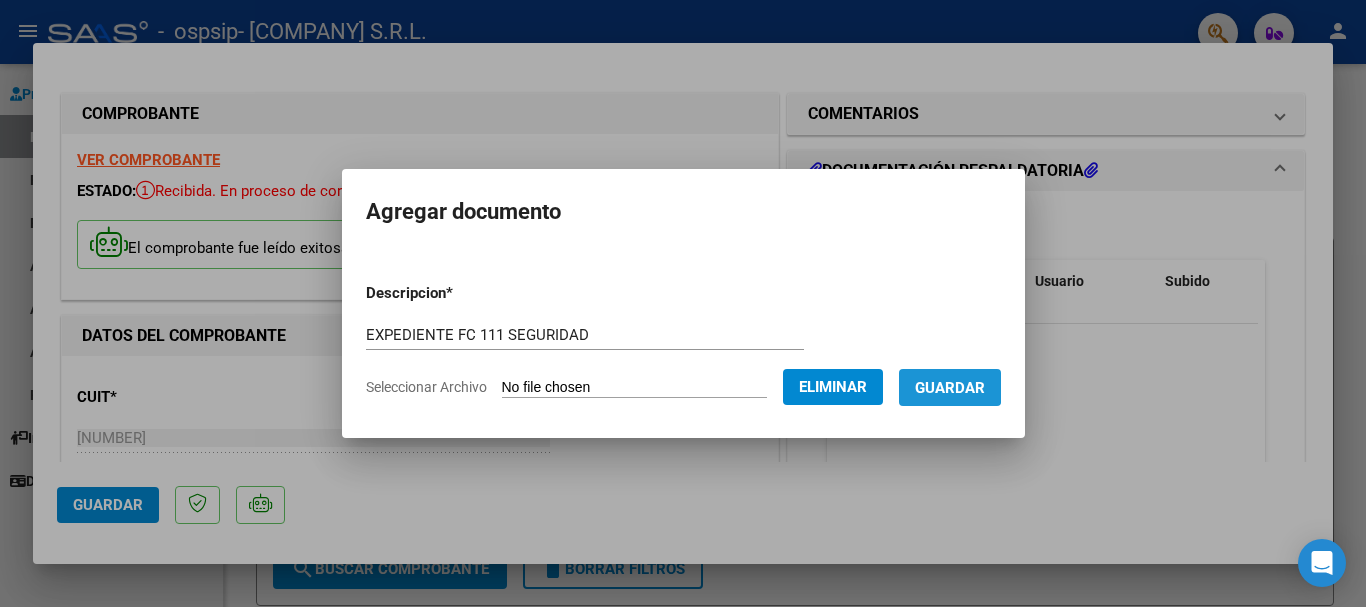 click on "Guardar" at bounding box center (950, 388) 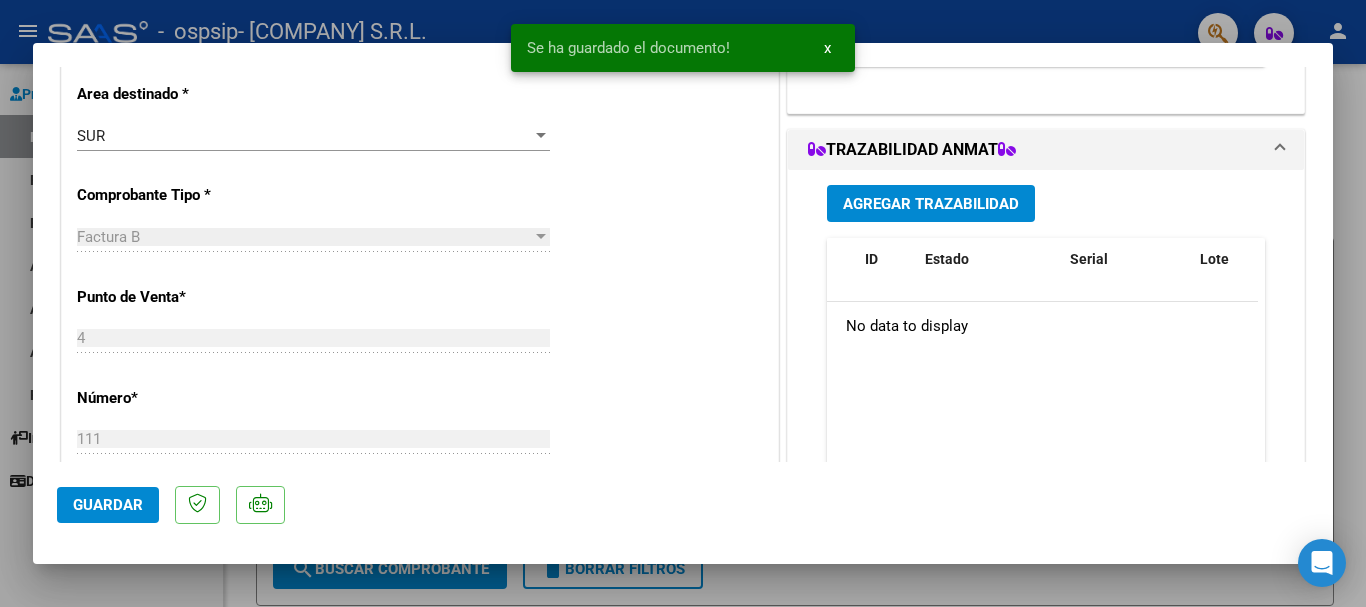 scroll, scrollTop: 500, scrollLeft: 0, axis: vertical 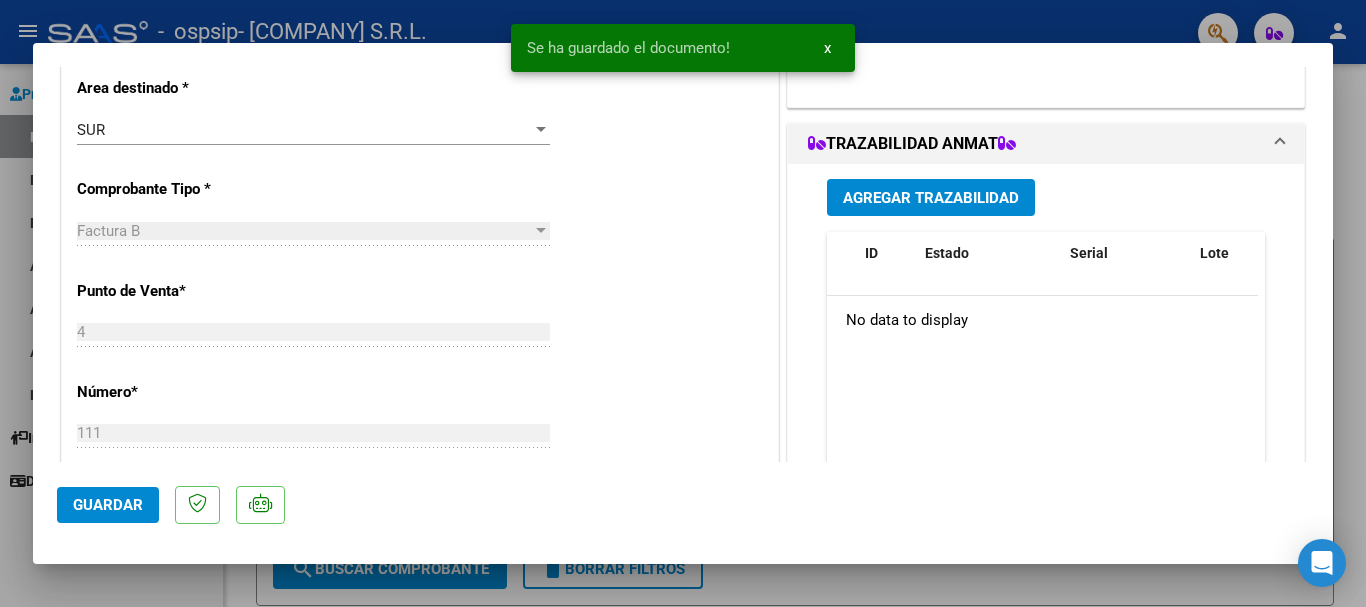 click on "Agregar Trazabilidad" at bounding box center (931, 198) 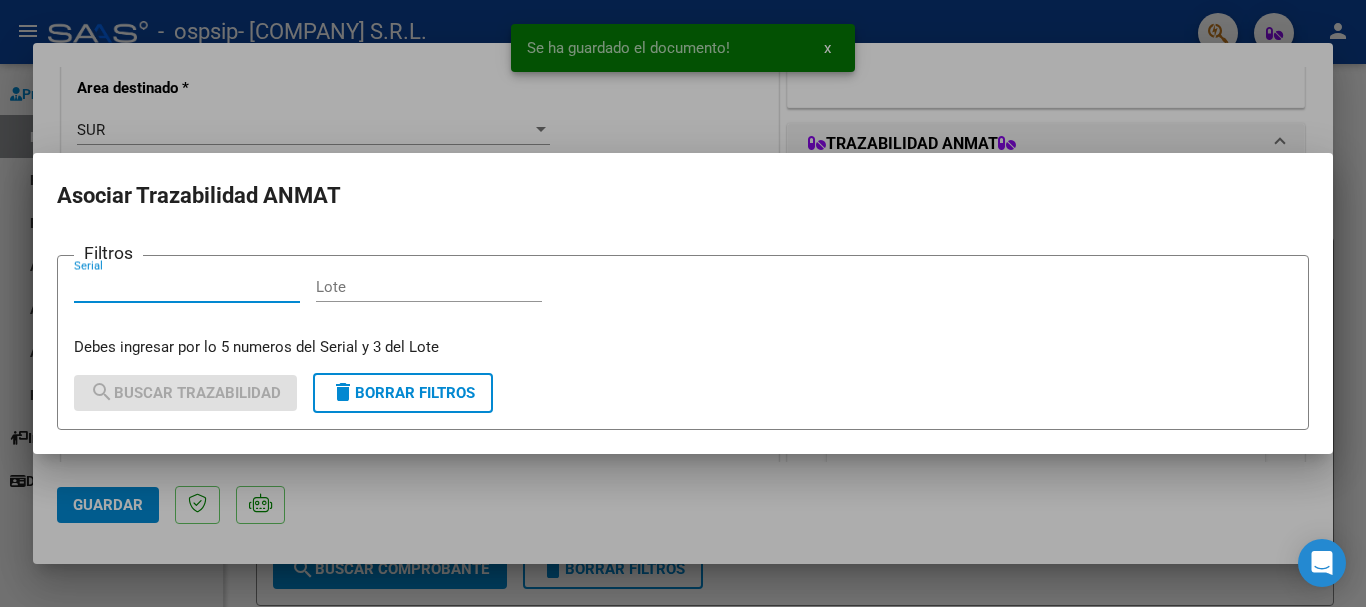 click on "Serial" at bounding box center [187, 287] 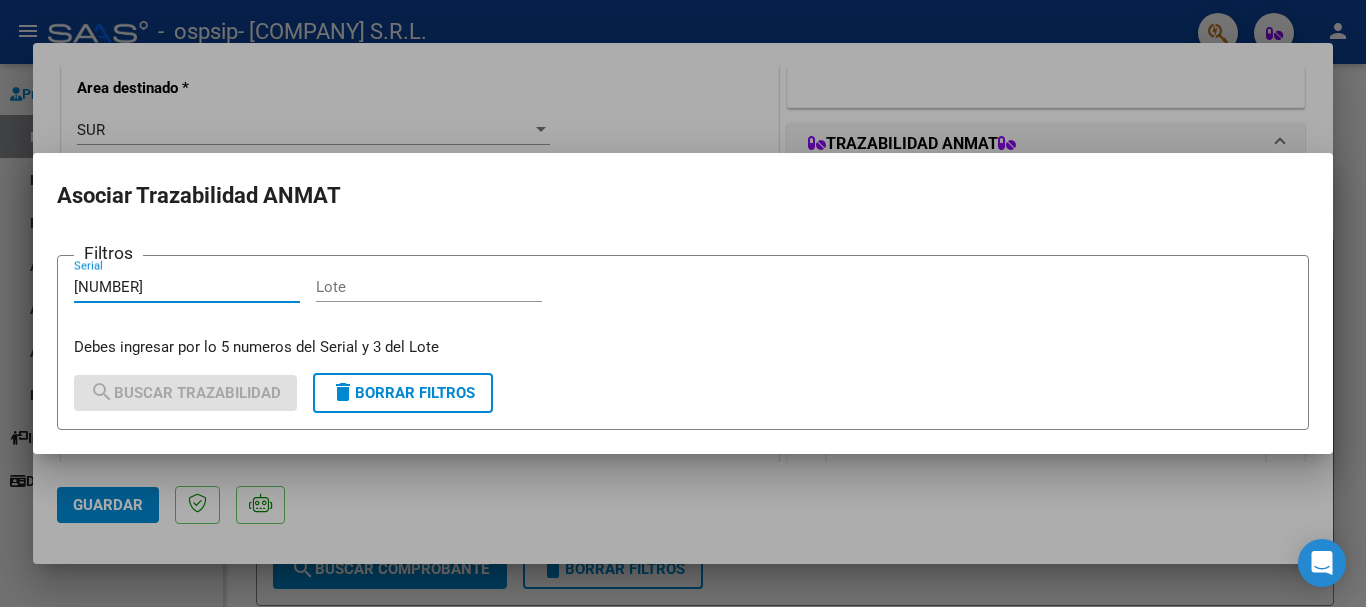 type on "[NUMBER]" 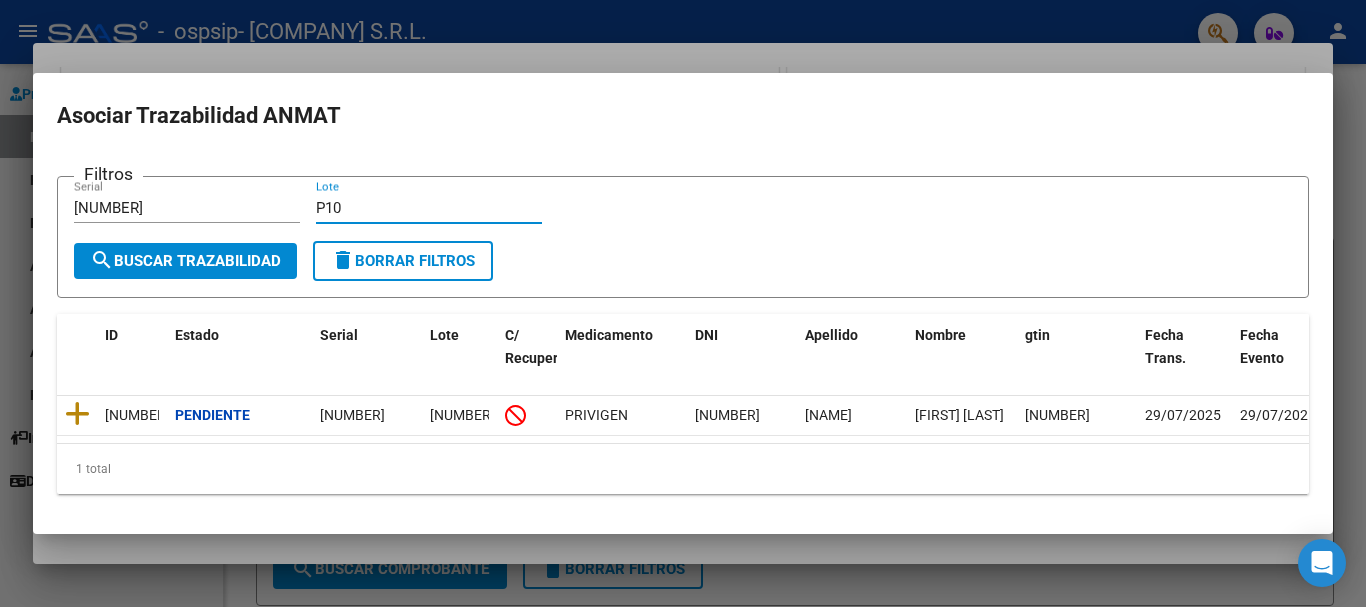 type on "P10" 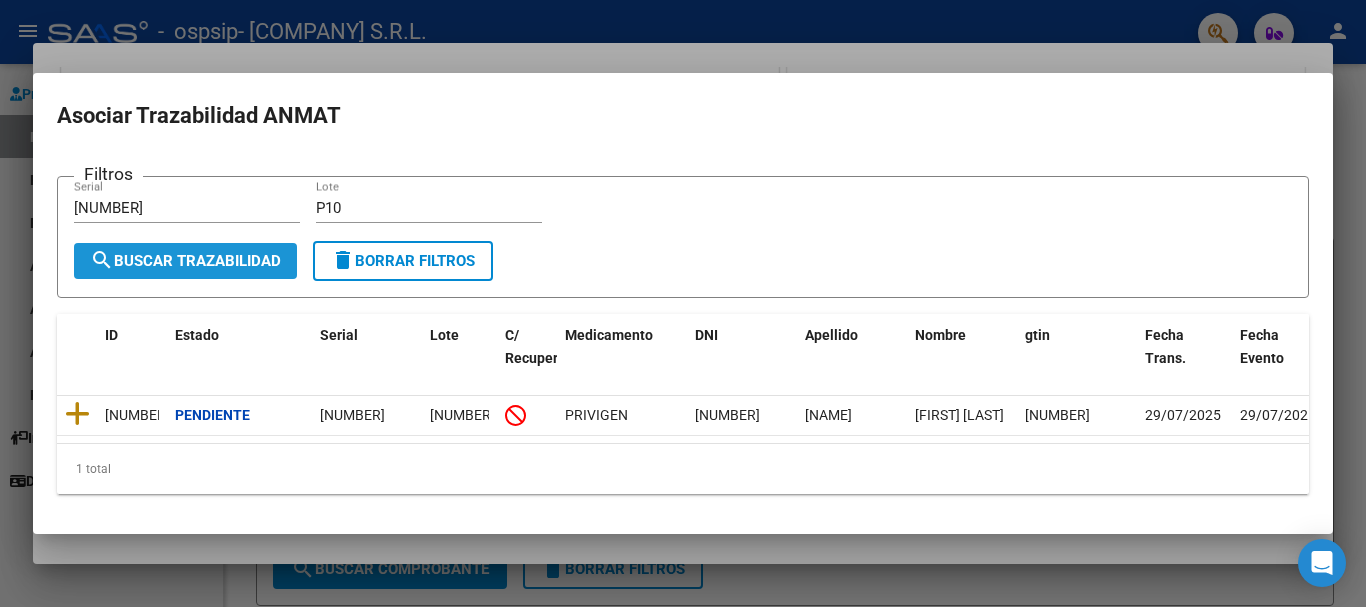 click on "search  Buscar Trazabilidad" at bounding box center (185, 261) 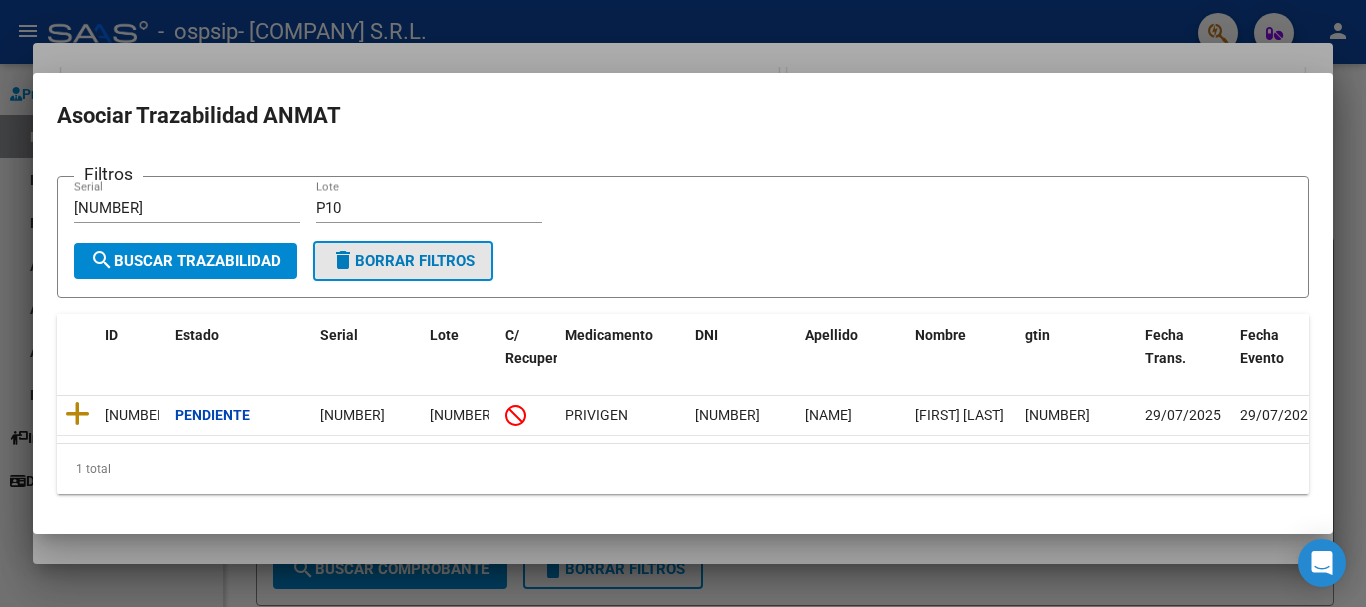 click on "delete  Borrar Filtros" at bounding box center (403, 261) 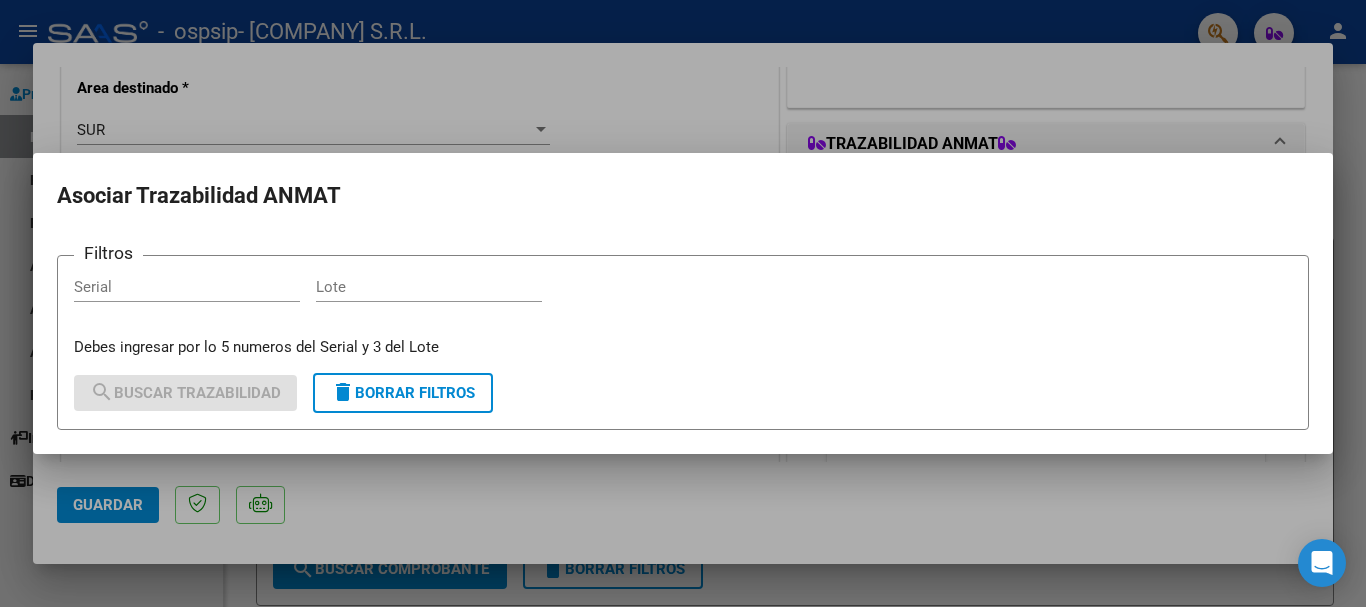 click on "Serial" at bounding box center [187, 287] 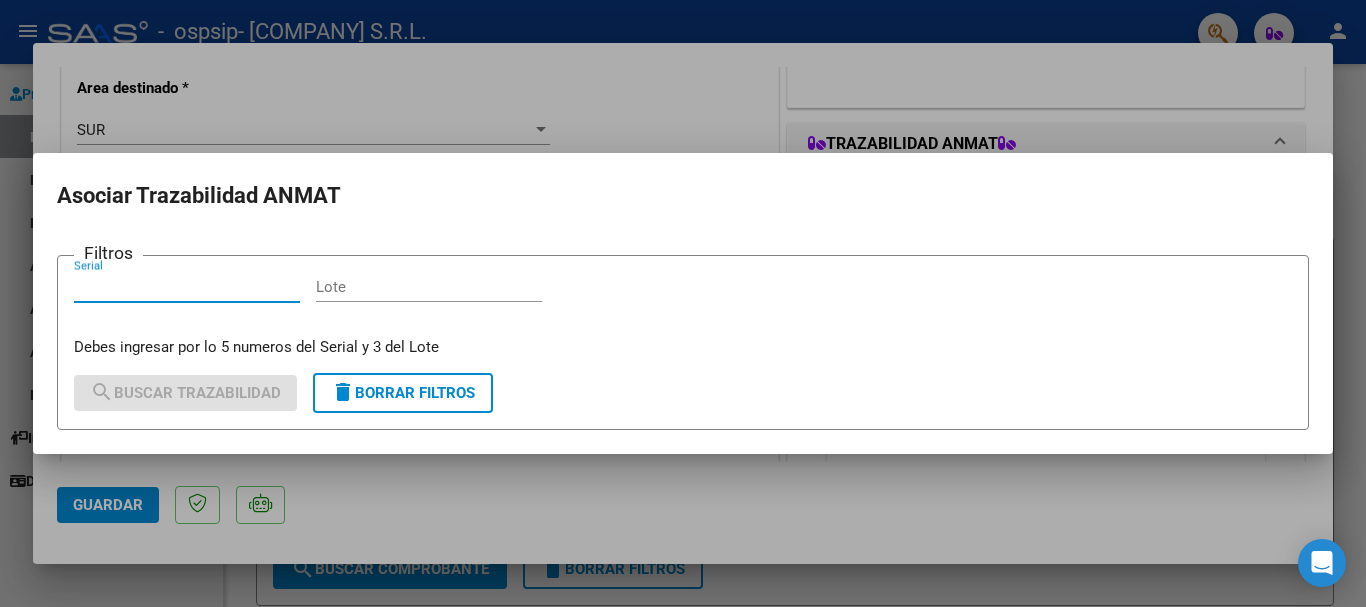 click on "Serial" at bounding box center [187, 287] 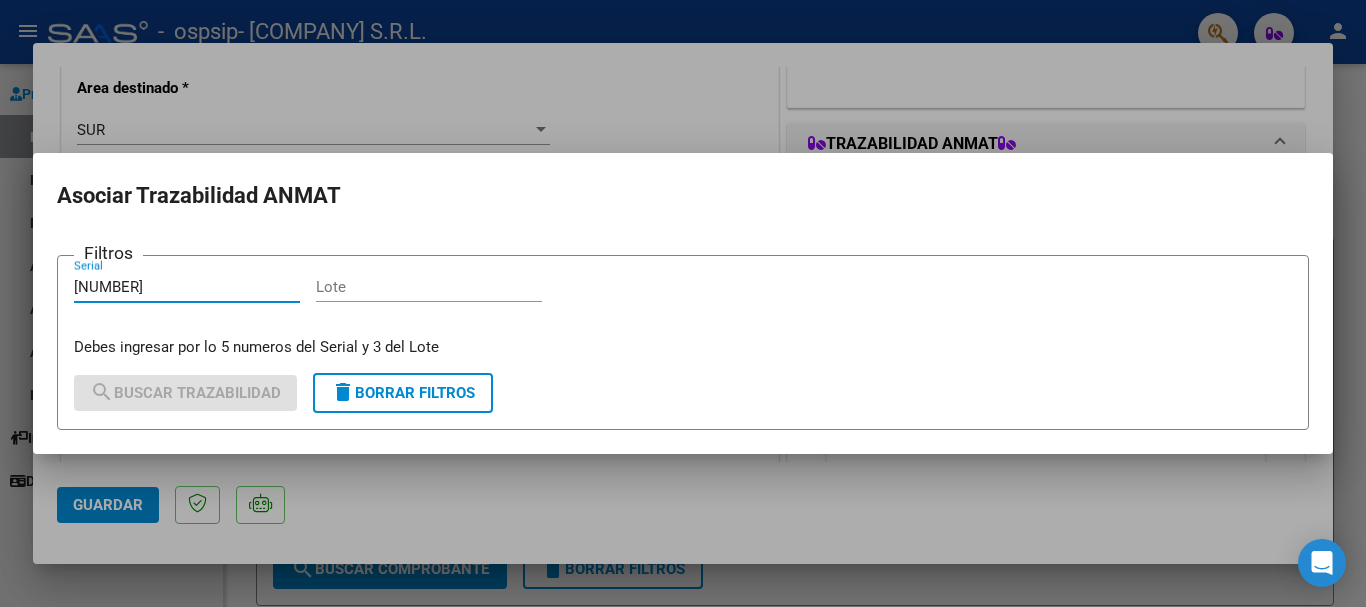 type on "[NUMBER]" 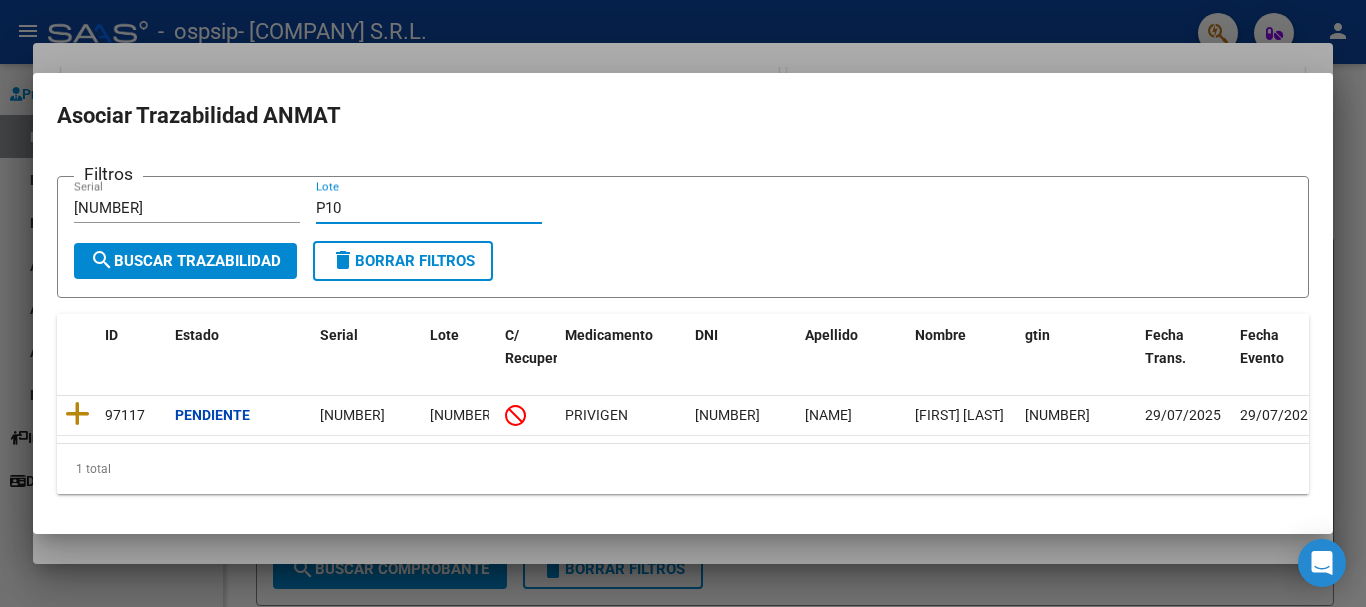 type on "P10" 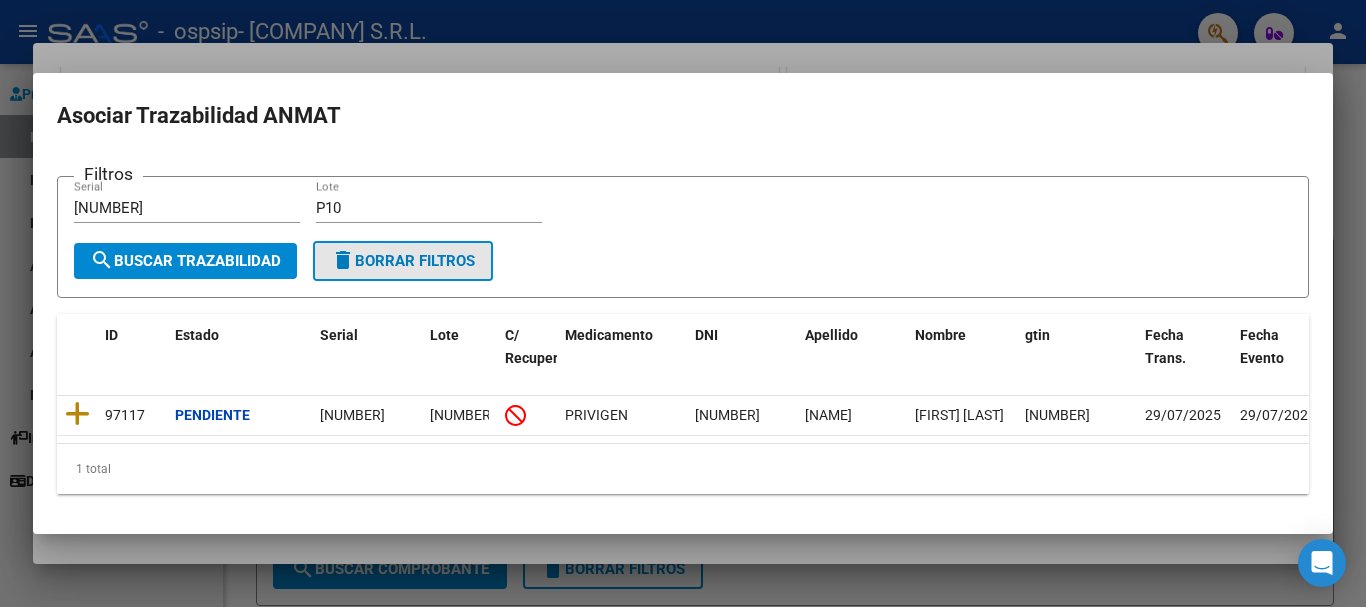 click on "delete  Borrar Filtros" at bounding box center (403, 261) 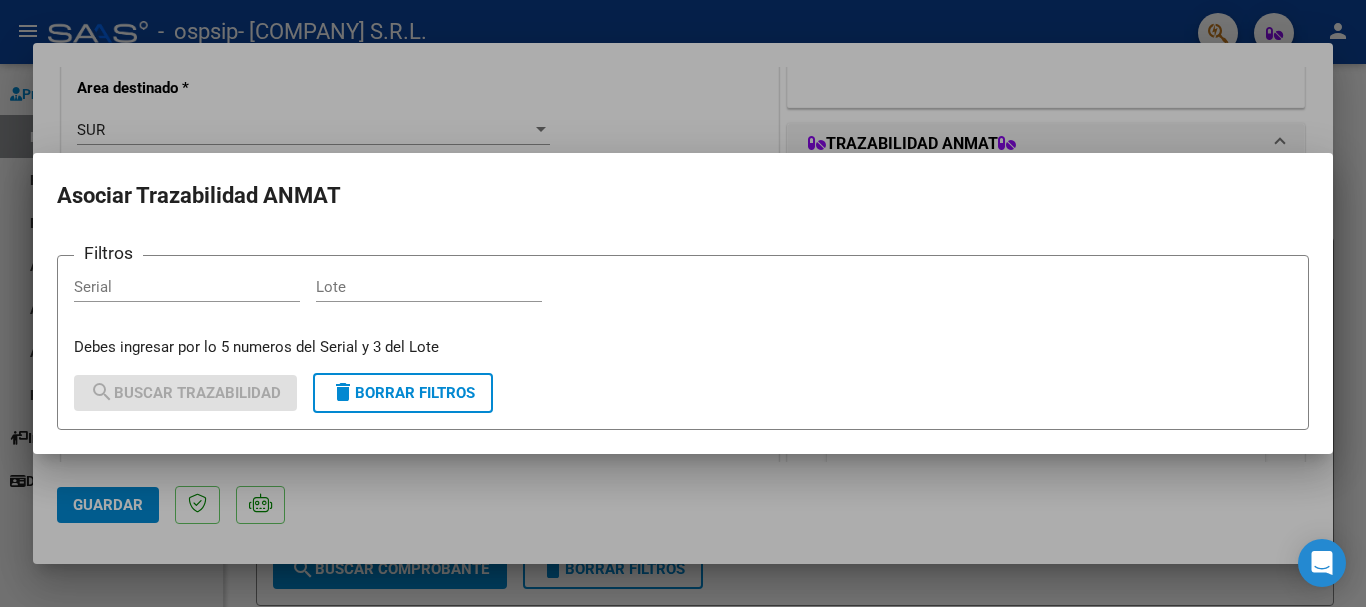 click on "Serial" at bounding box center (187, 287) 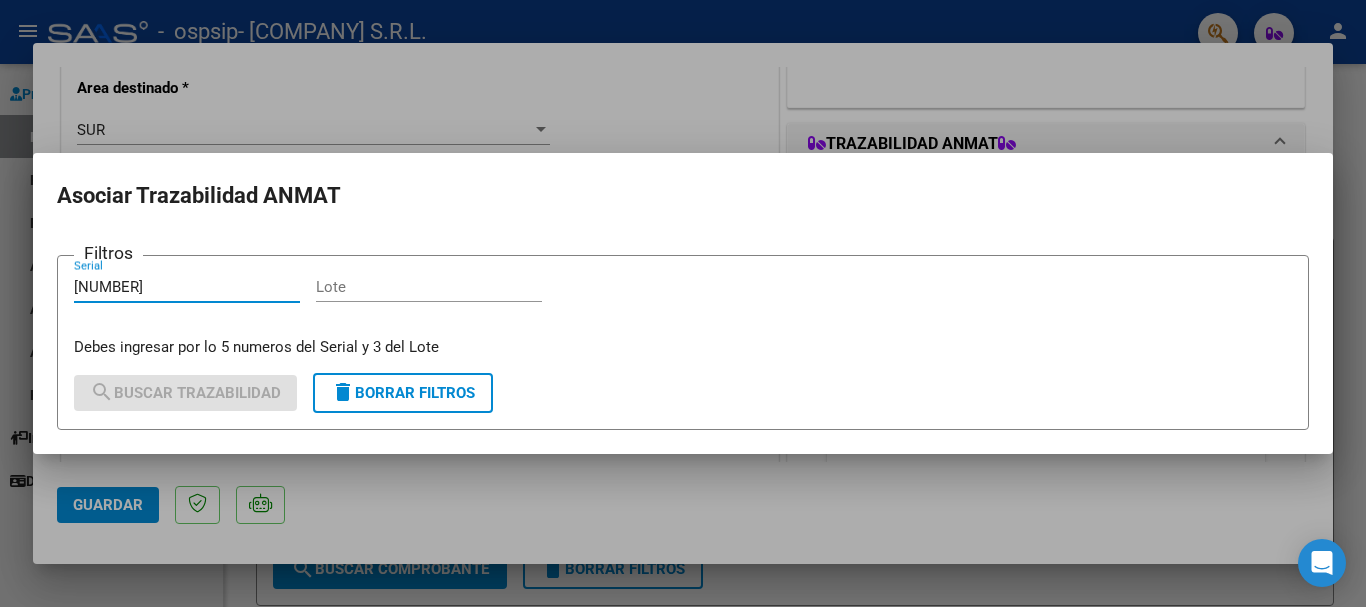 type on "[NUMBER]" 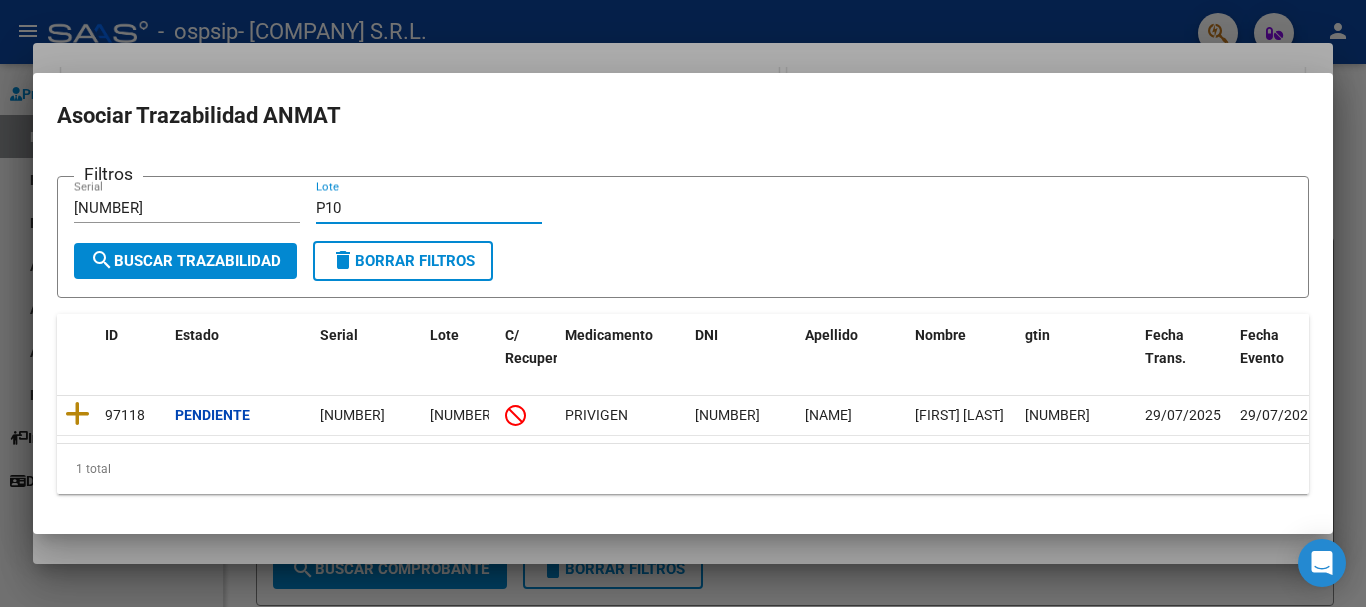type on "P10" 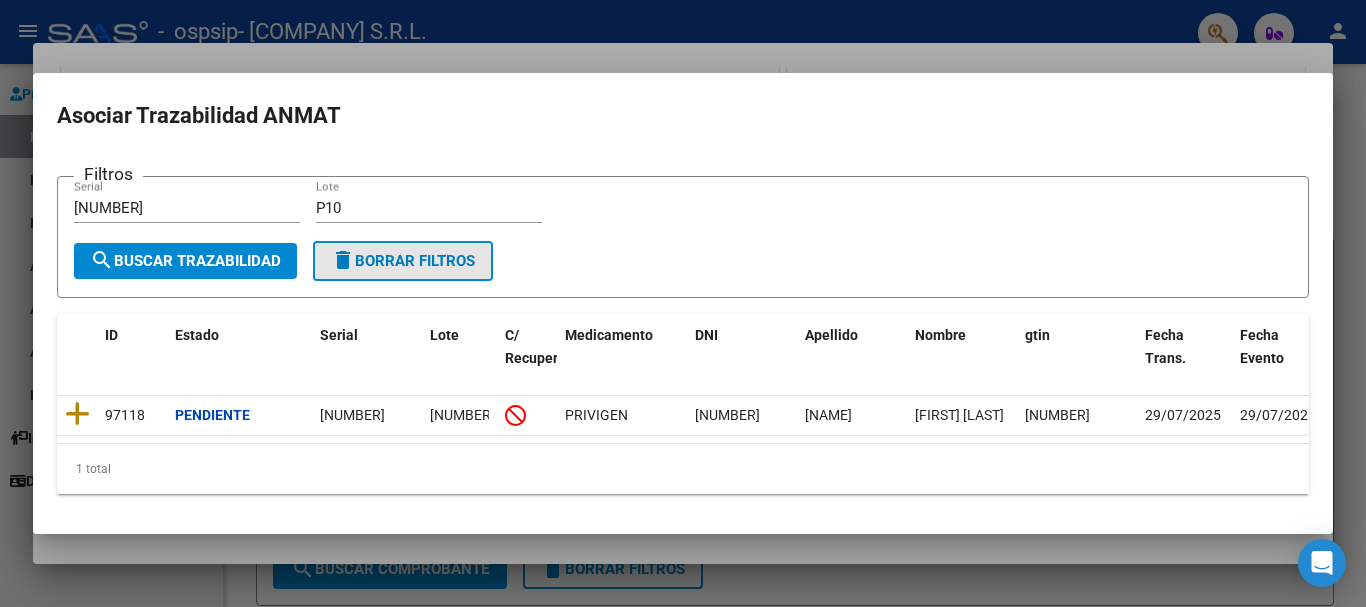 click on "delete  Borrar Filtros" at bounding box center (403, 261) 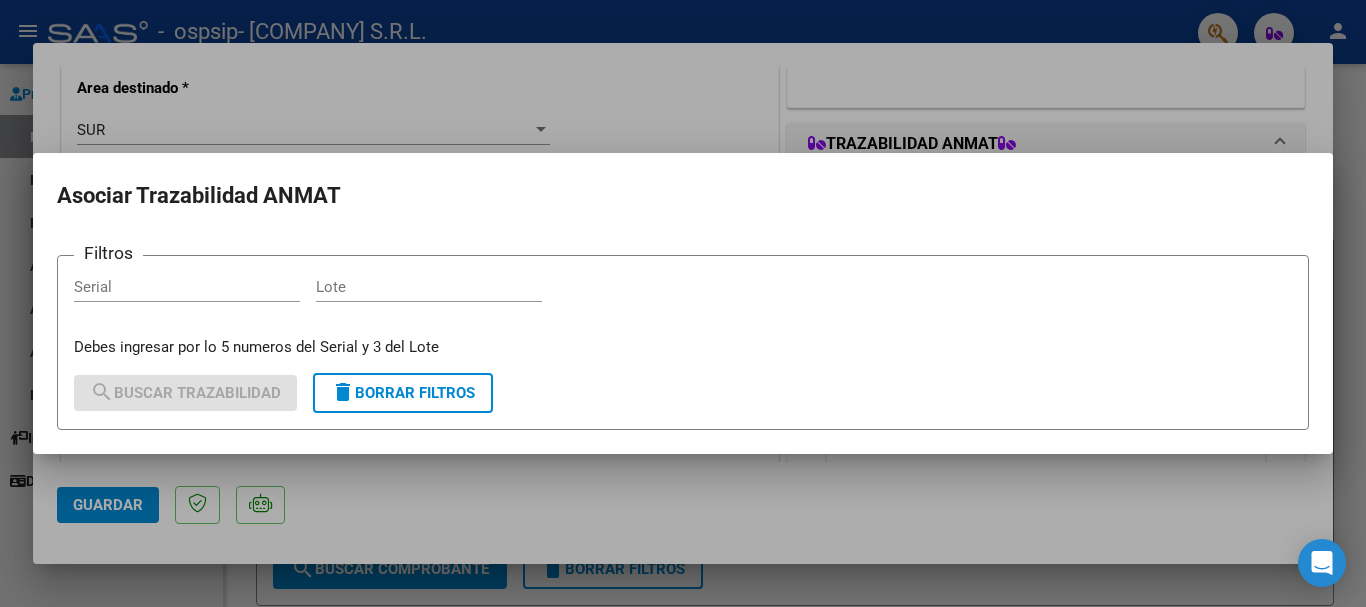 click on "Serial" at bounding box center [187, 296] 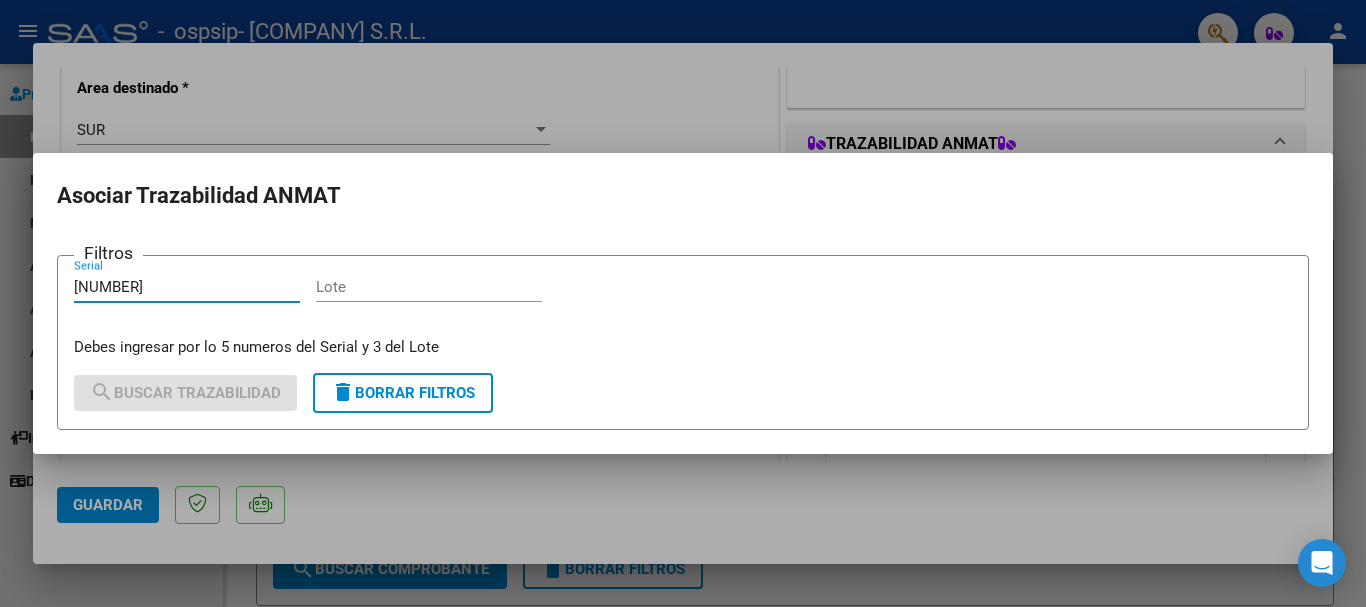 type on "[NUMBER]" 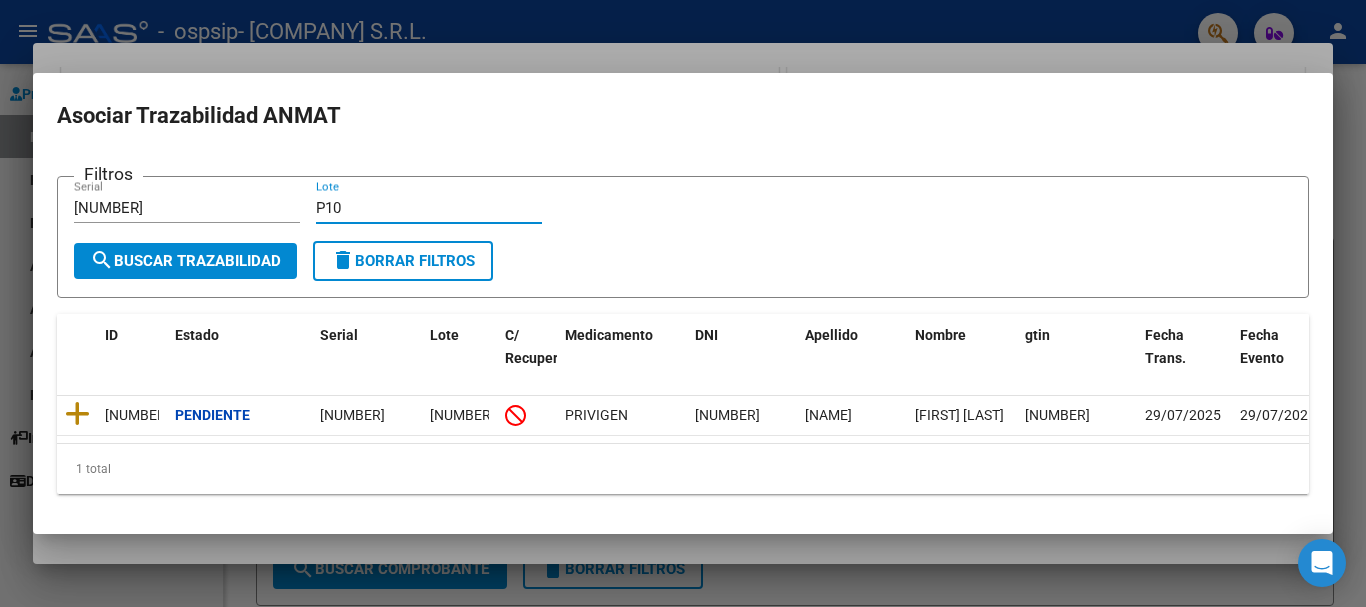 type on "P10" 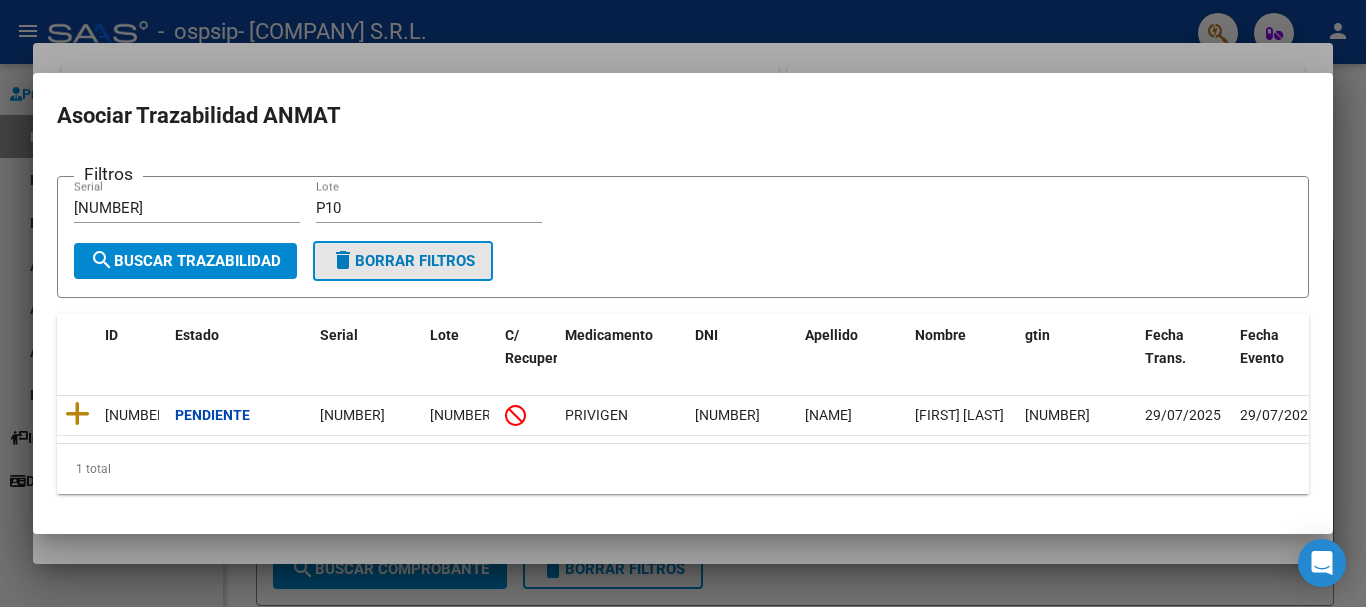 click on "delete  Borrar Filtros" at bounding box center (403, 261) 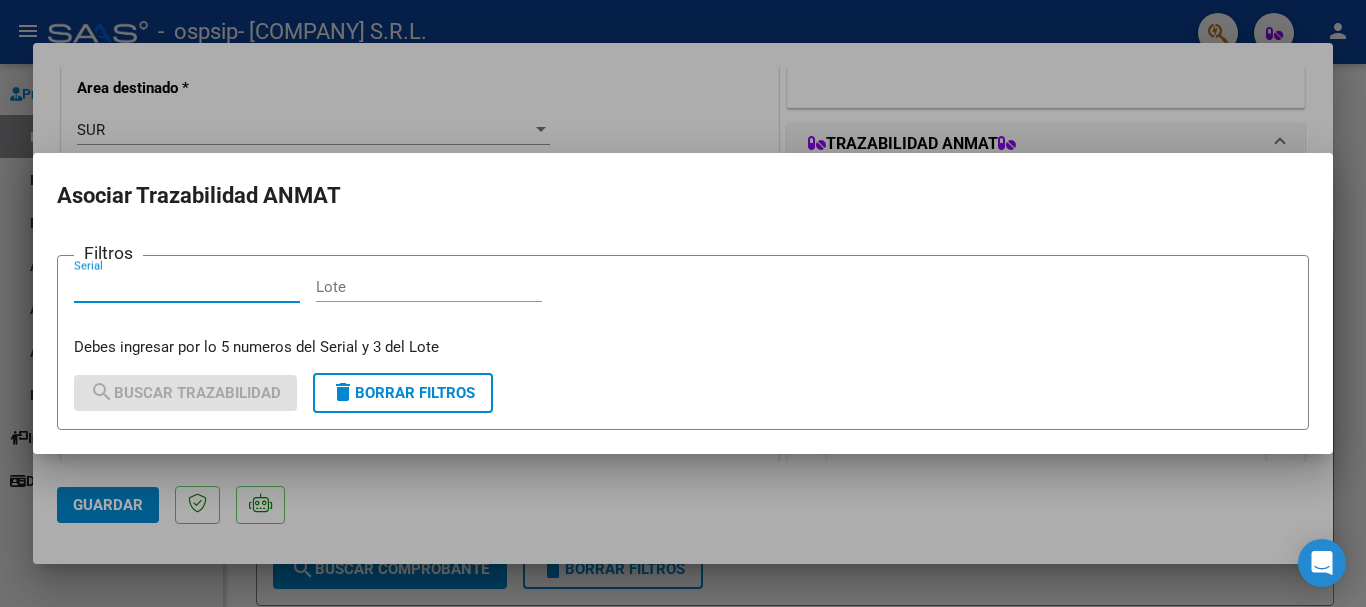 click on "Serial" at bounding box center [187, 287] 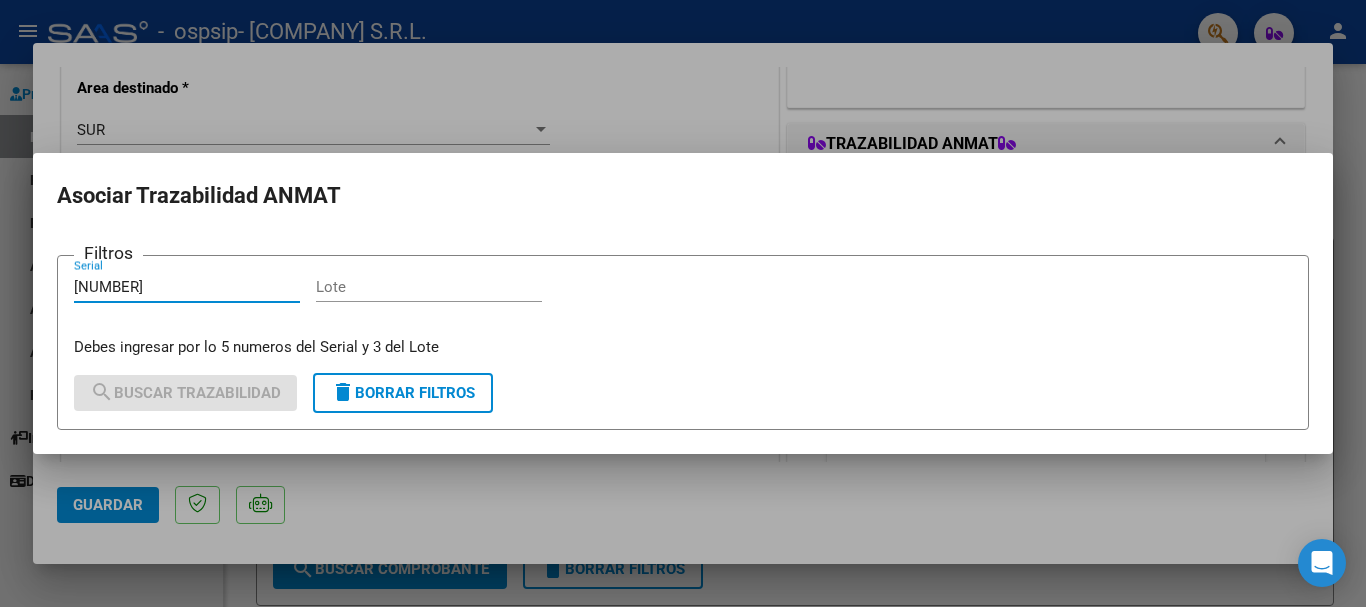 type on "[NUMBER]" 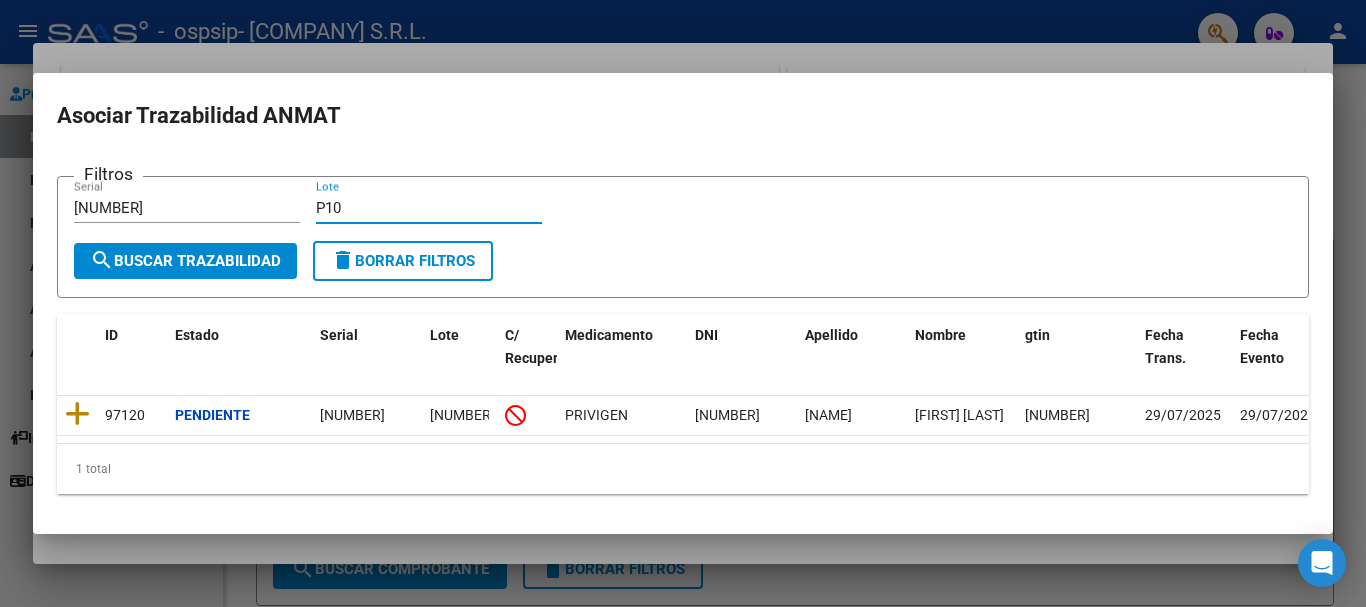 type on "P10" 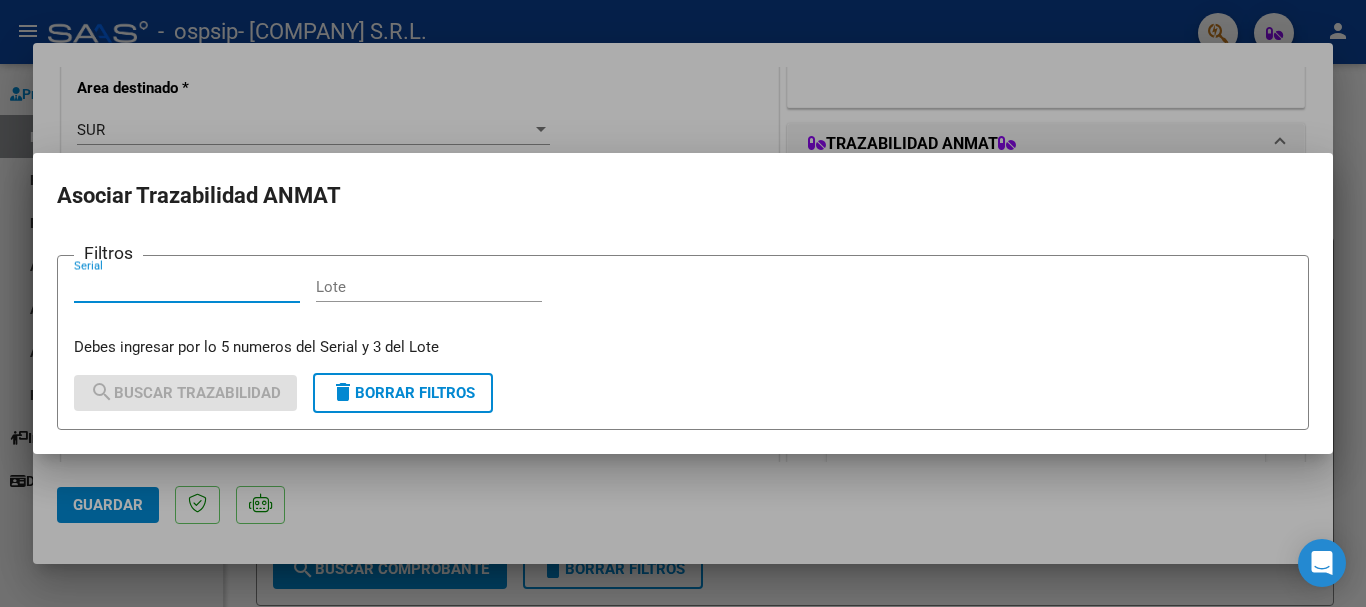 click on "Serial" at bounding box center (187, 287) 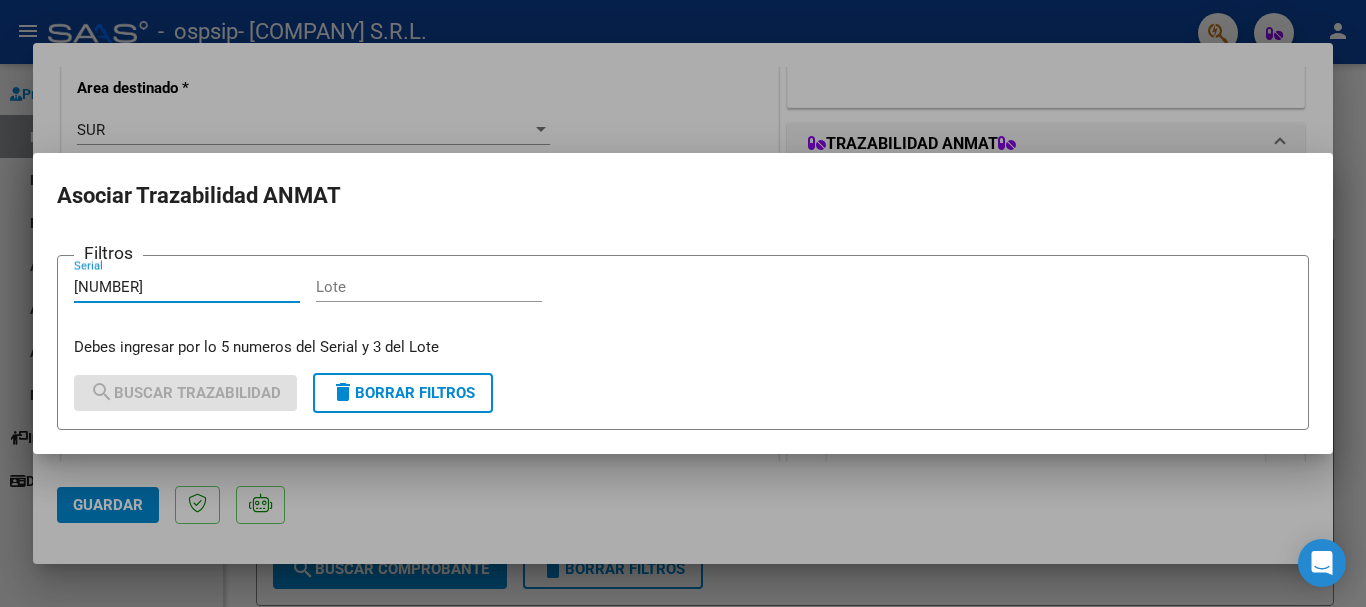 type on "[NUMBER]" 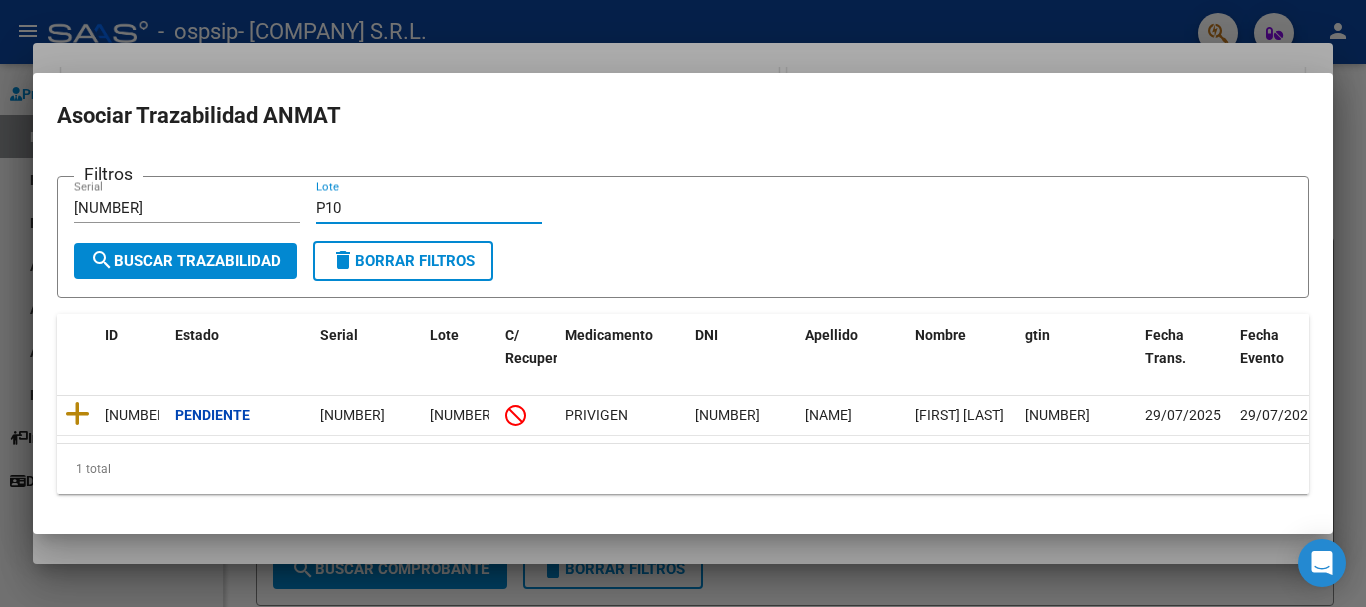 type on "P10" 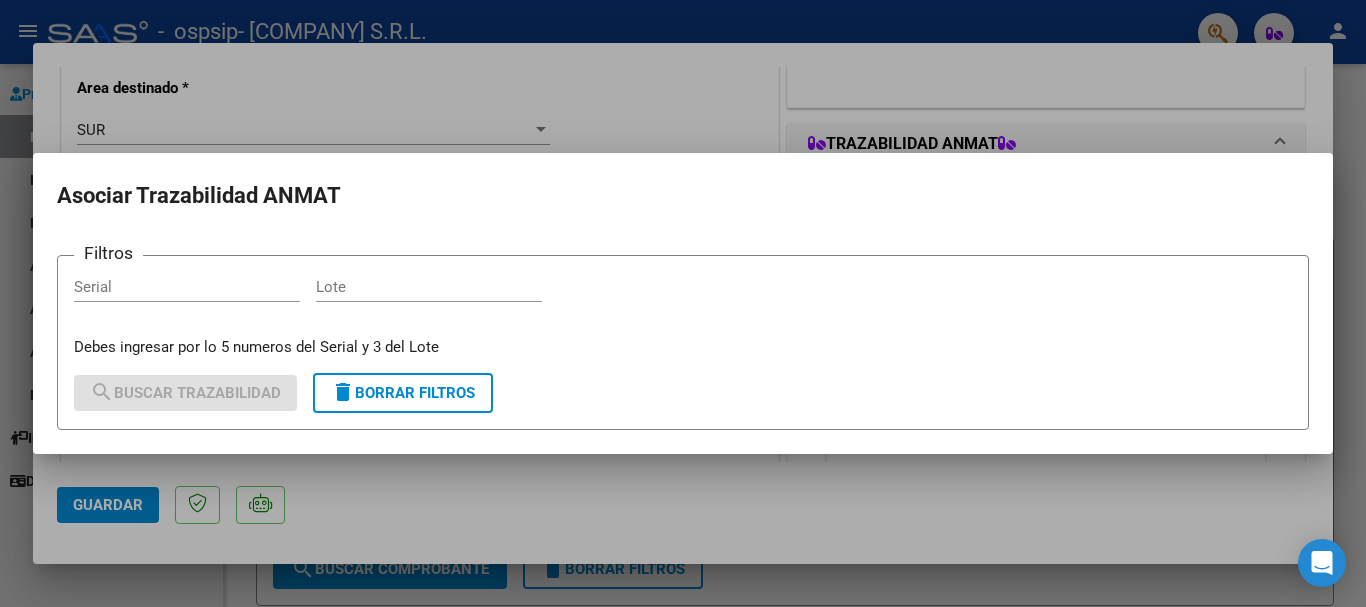 type 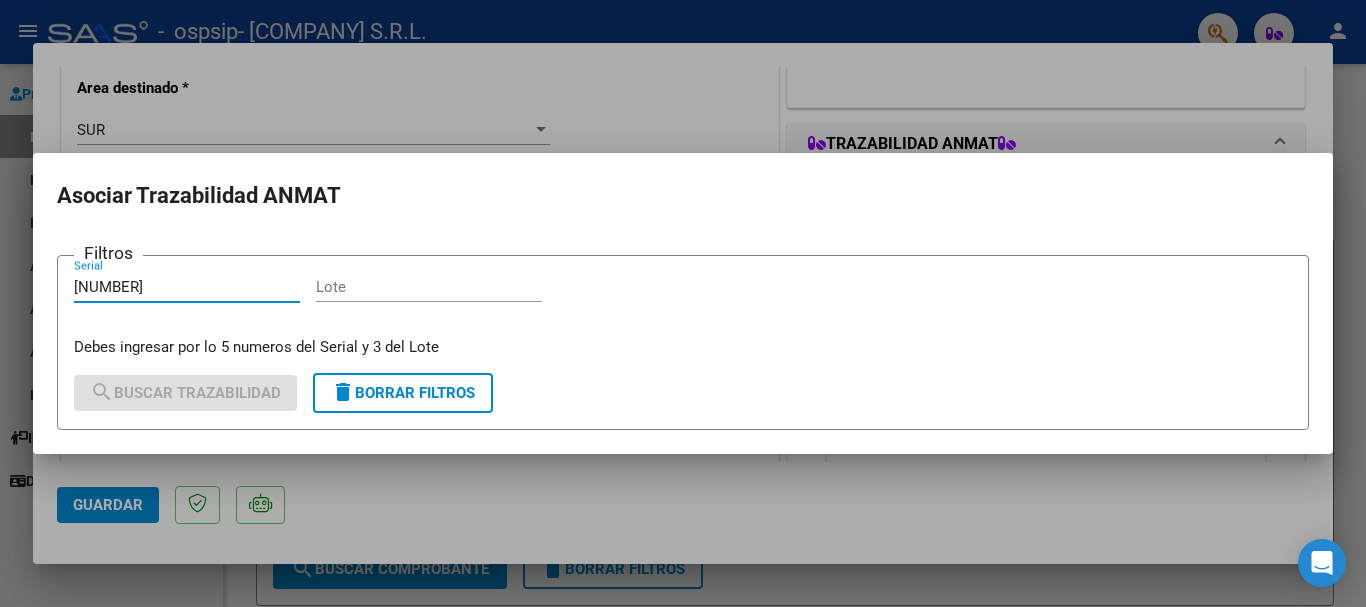 type on "[NUMBER]" 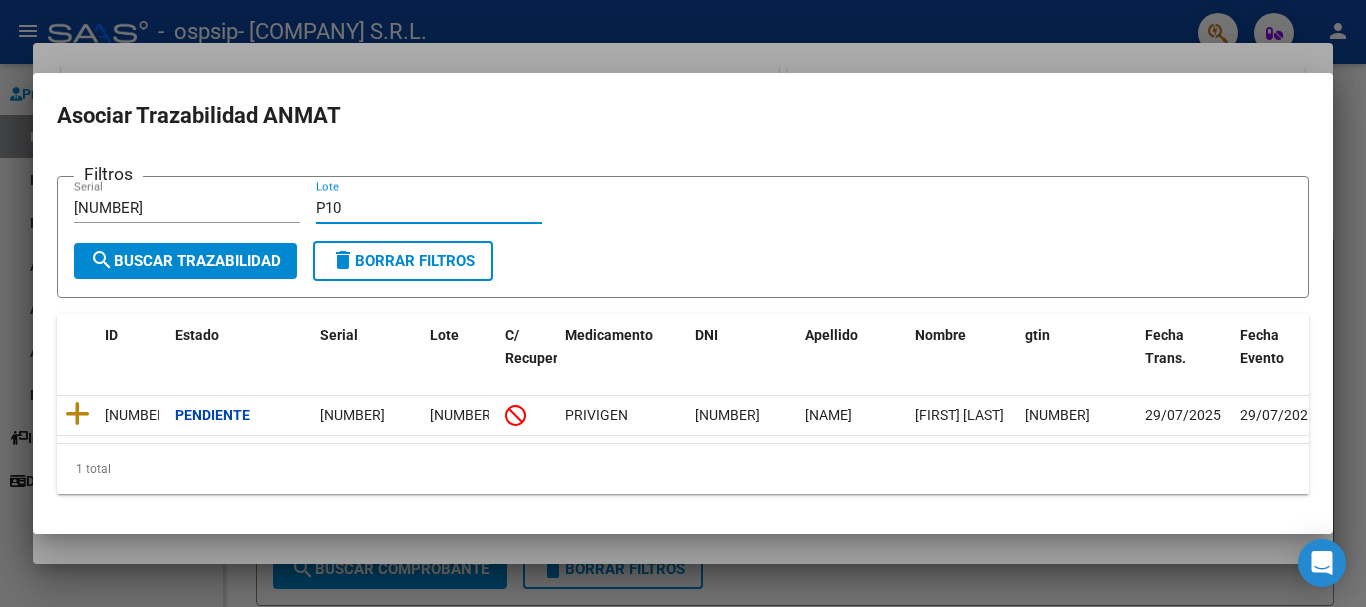 type on "P10" 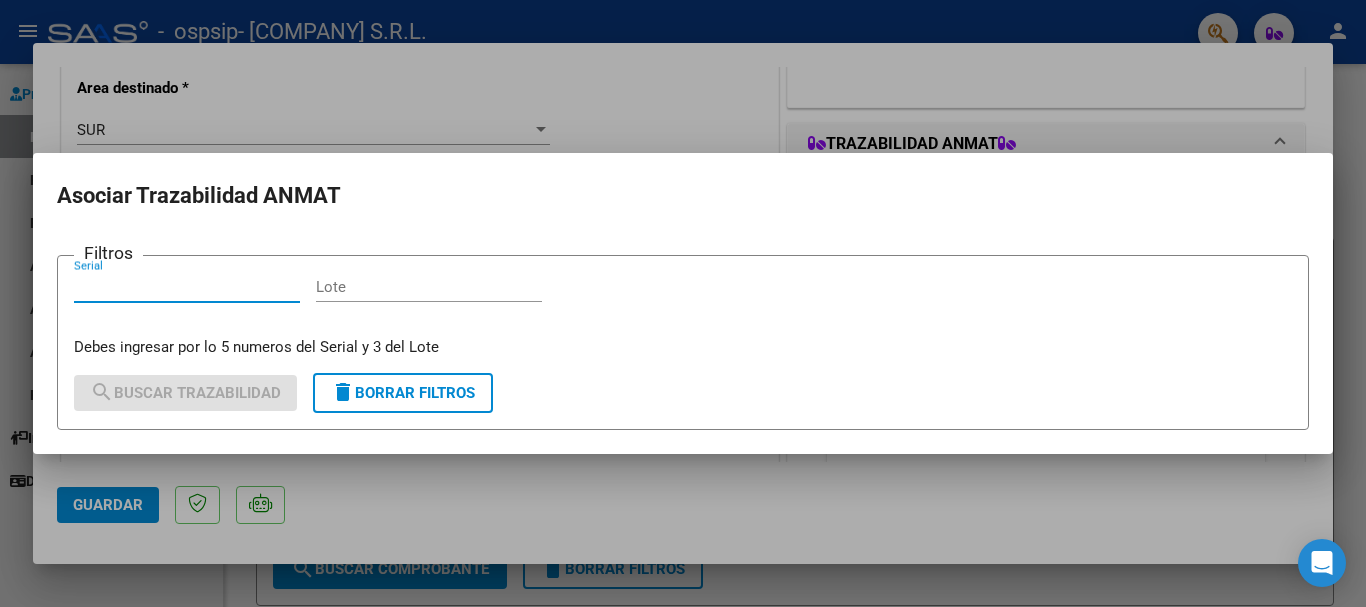 click on "Serial" at bounding box center (187, 287) 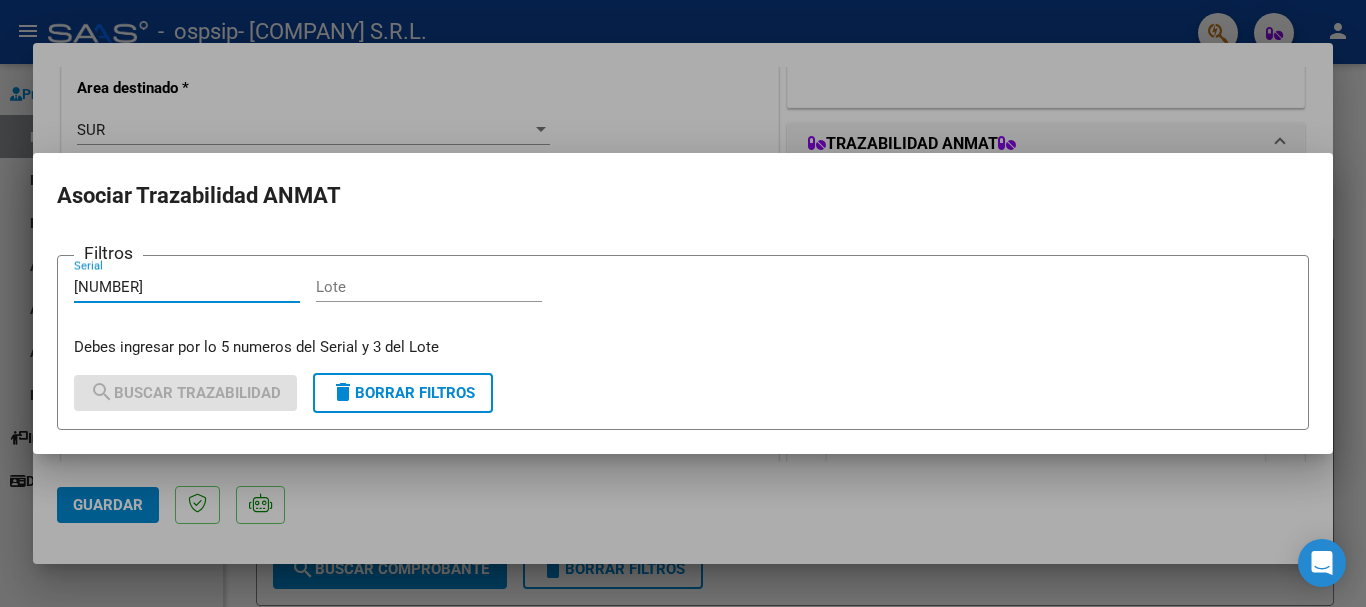 type on "[NUMBER]" 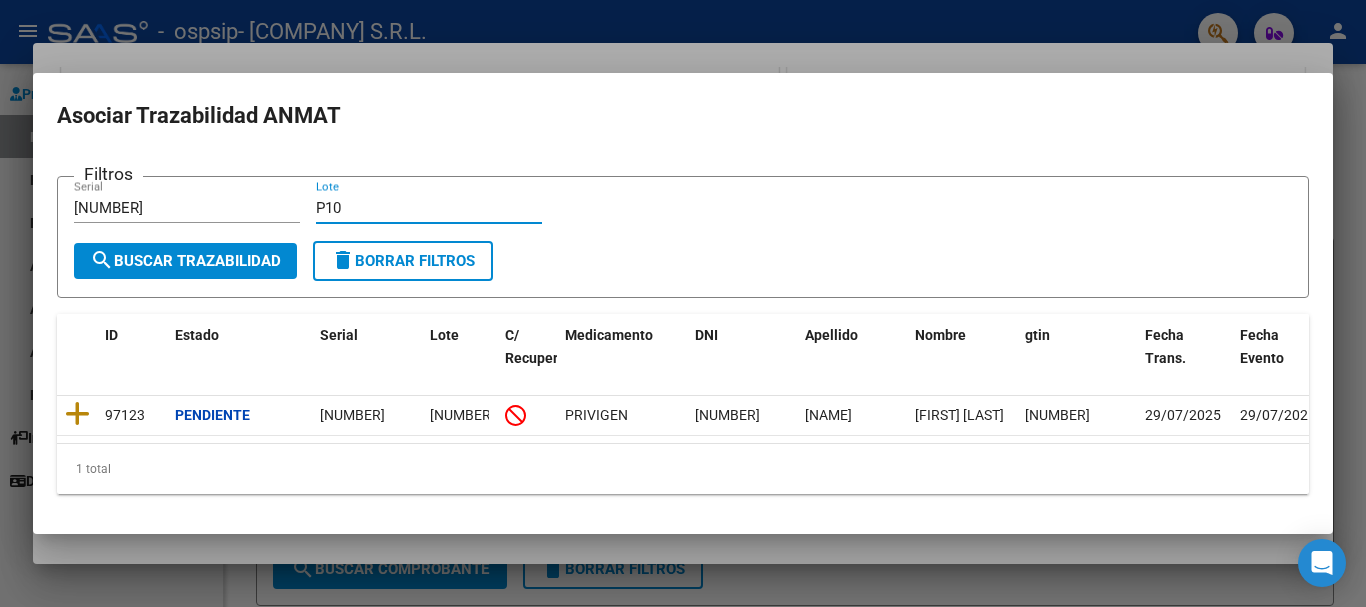 type on "P10" 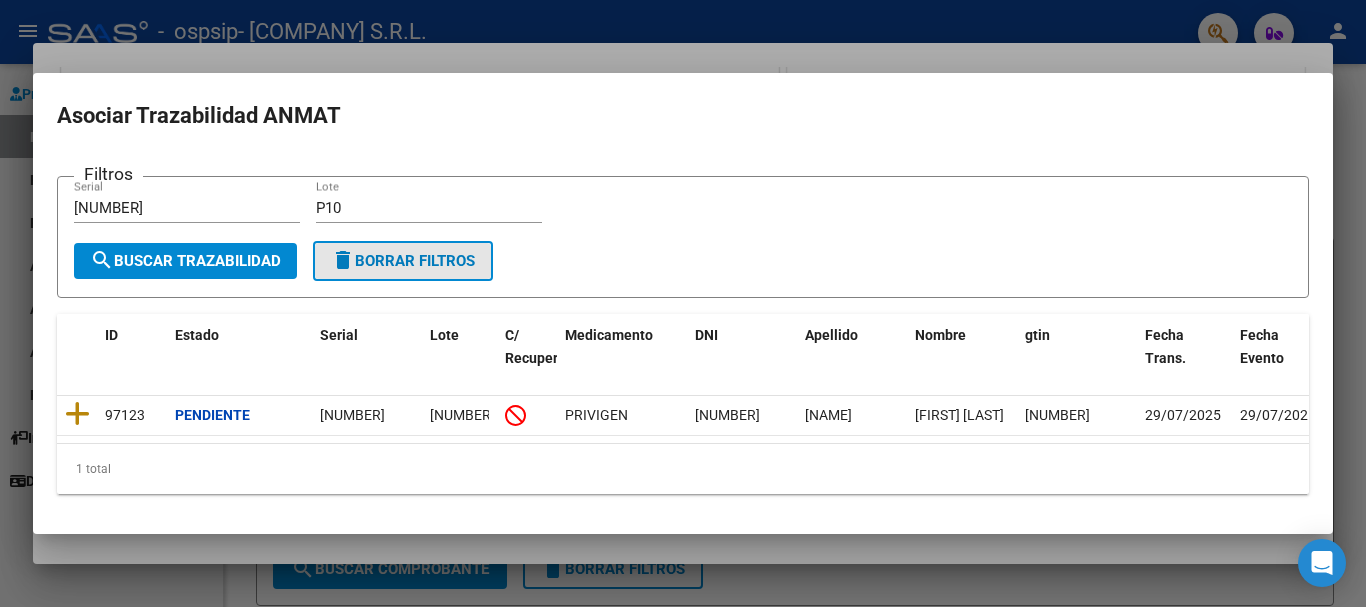 click on "delete  Borrar Filtros" at bounding box center (403, 261) 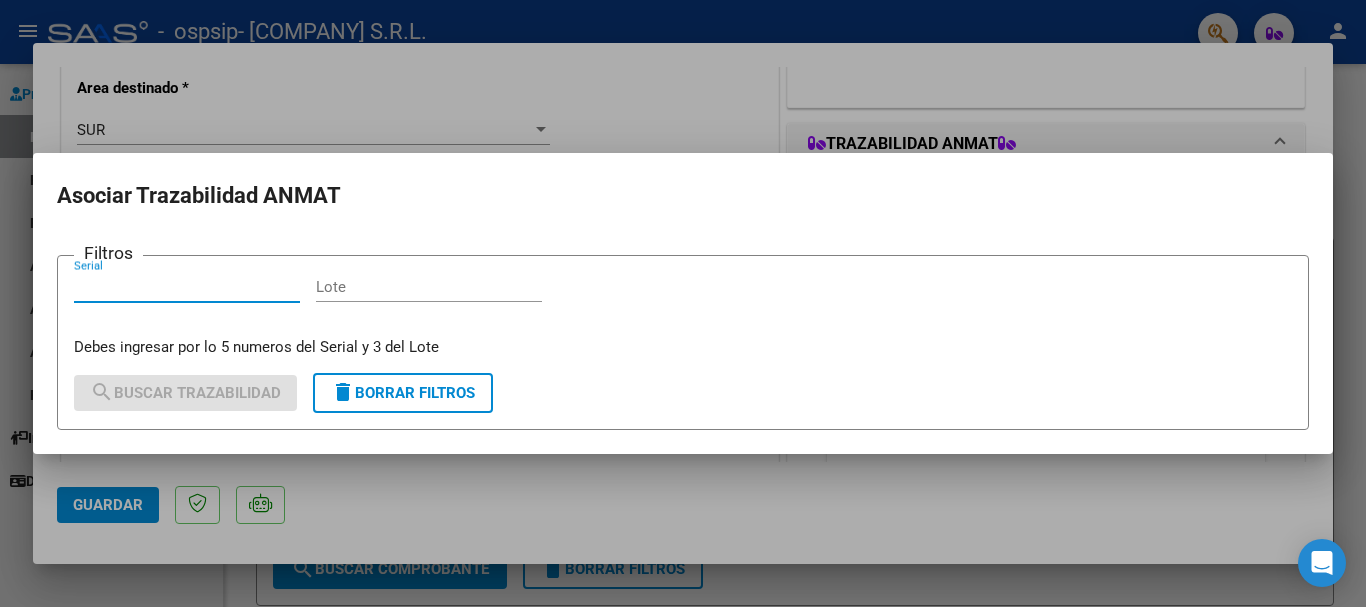 click on "Serial" at bounding box center (187, 287) 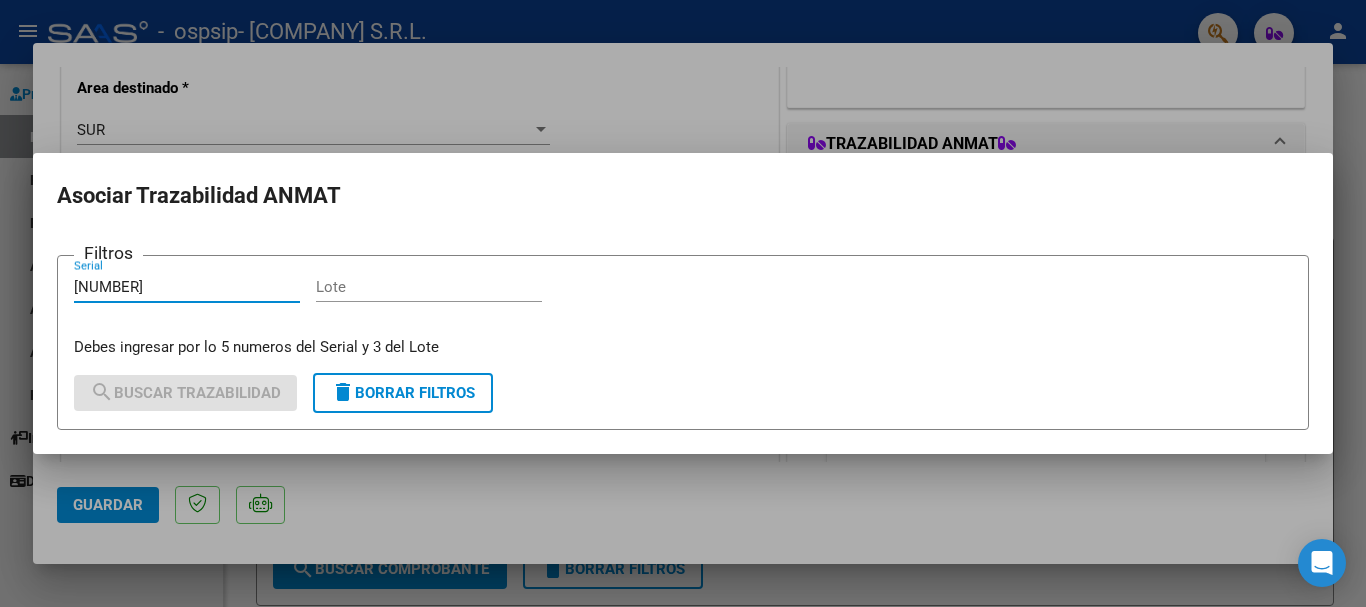 type on "[NUMBER]" 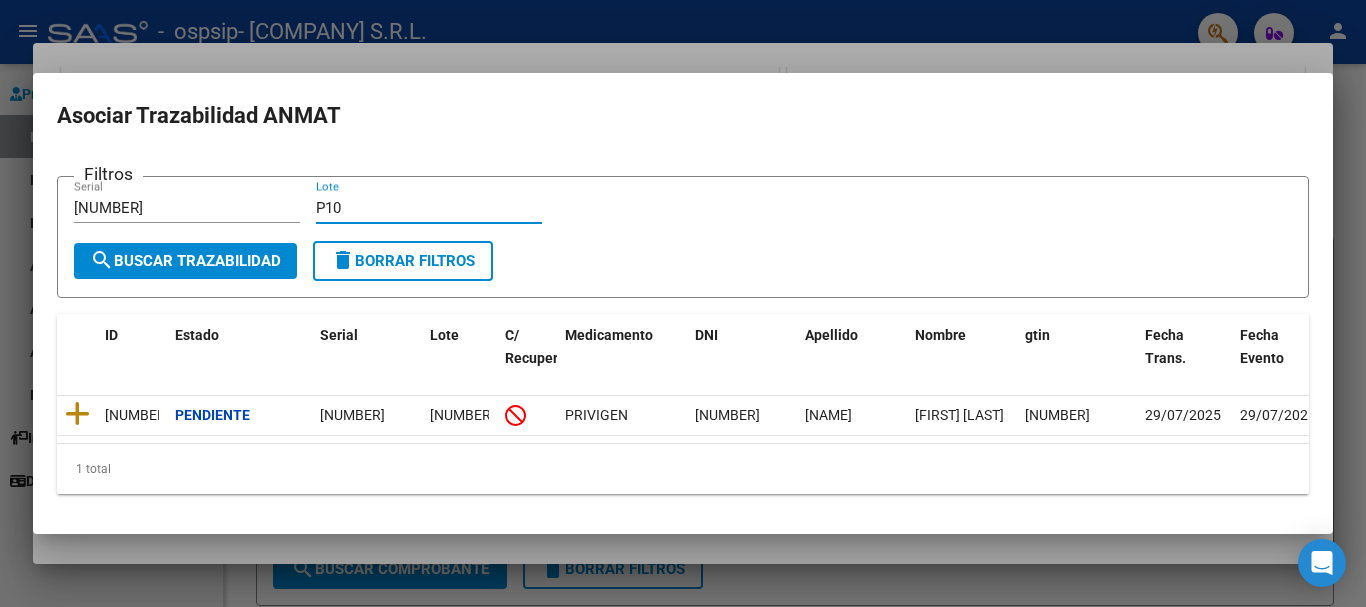 type on "P10" 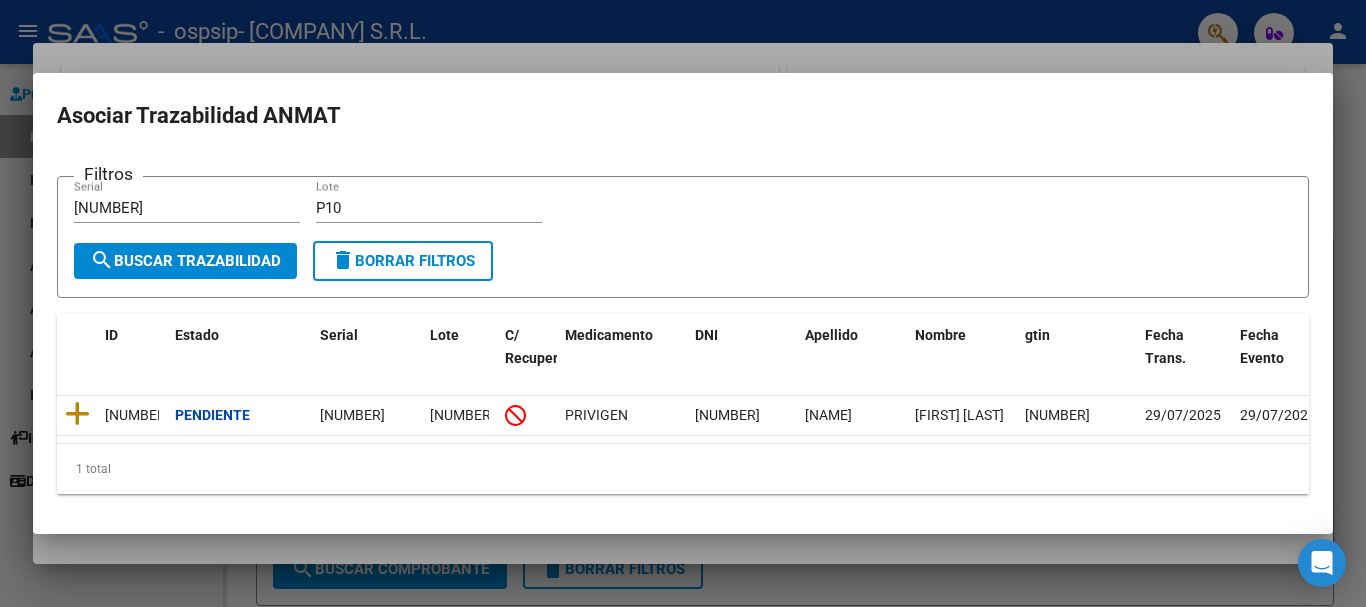 click at bounding box center (683, 303) 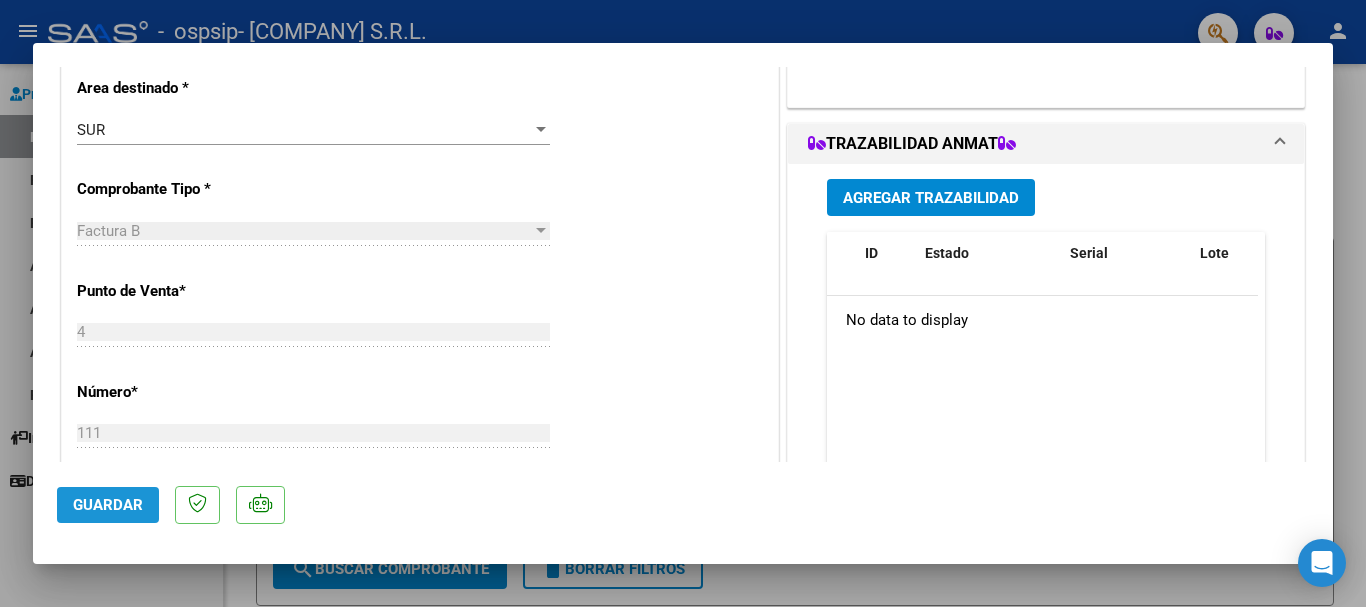 click on "Guardar" 